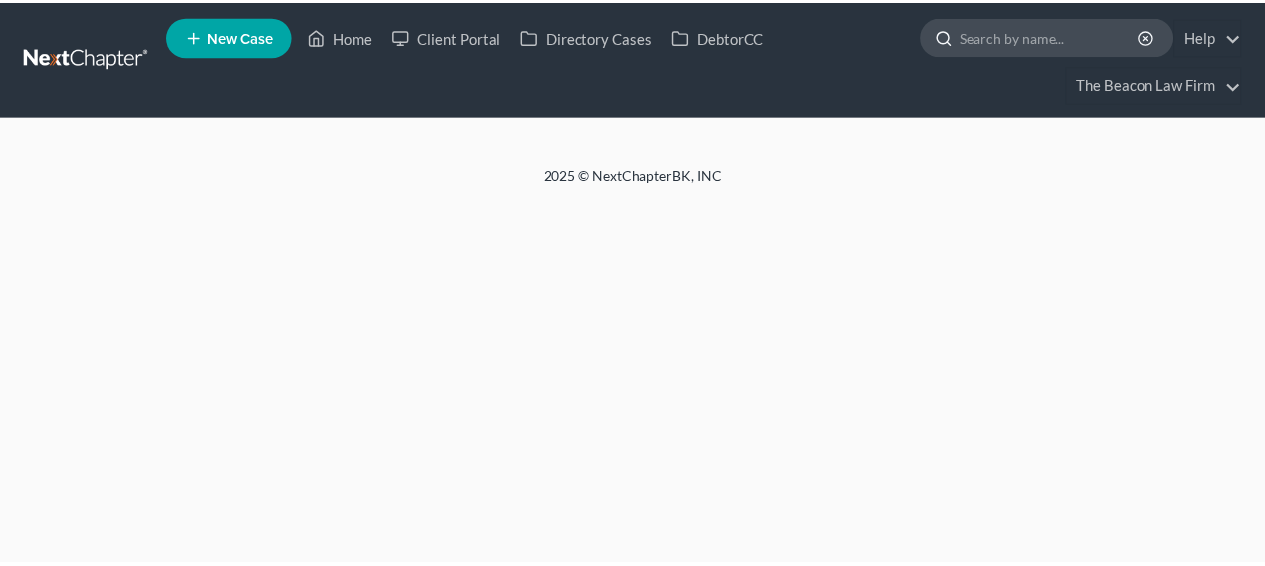 scroll, scrollTop: 0, scrollLeft: 0, axis: both 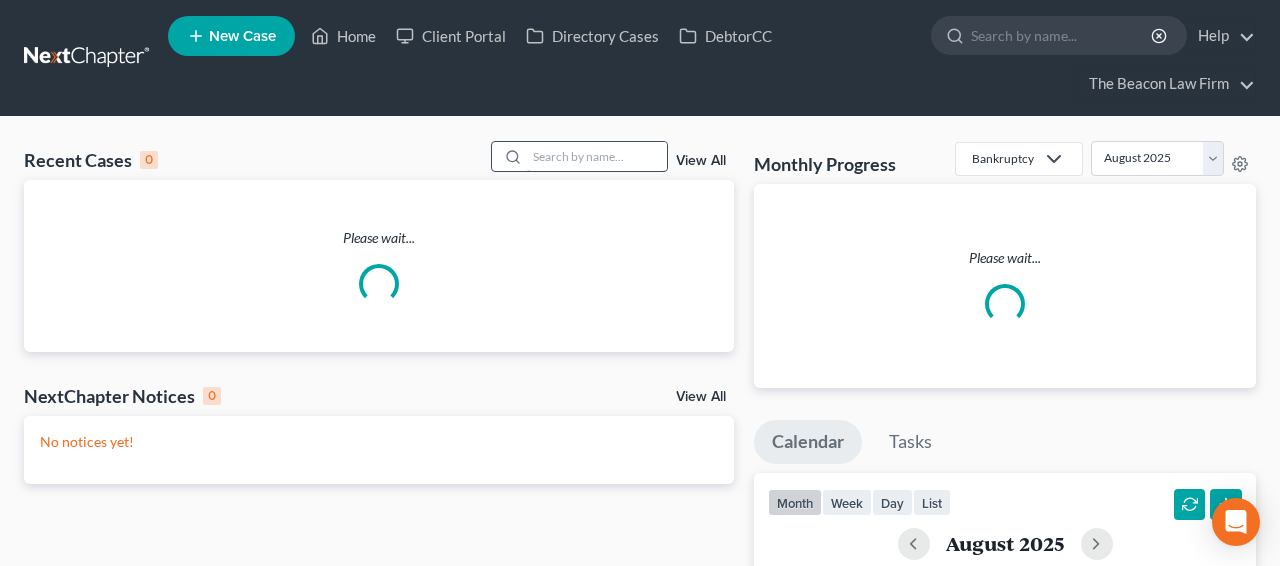 click at bounding box center (597, 156) 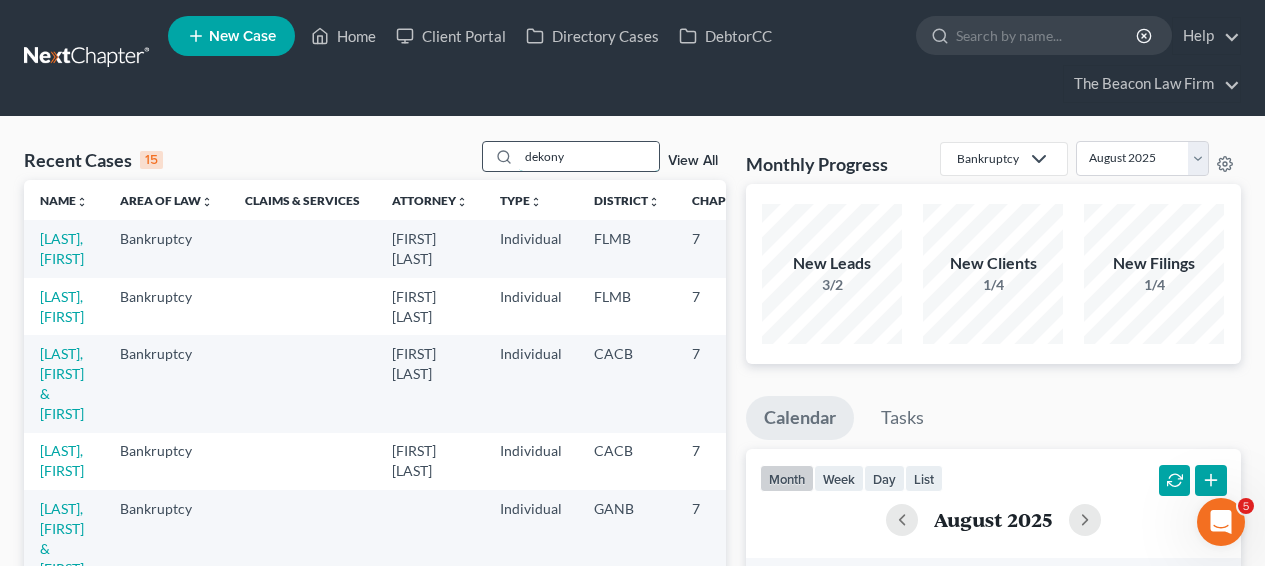 scroll, scrollTop: 0, scrollLeft: 0, axis: both 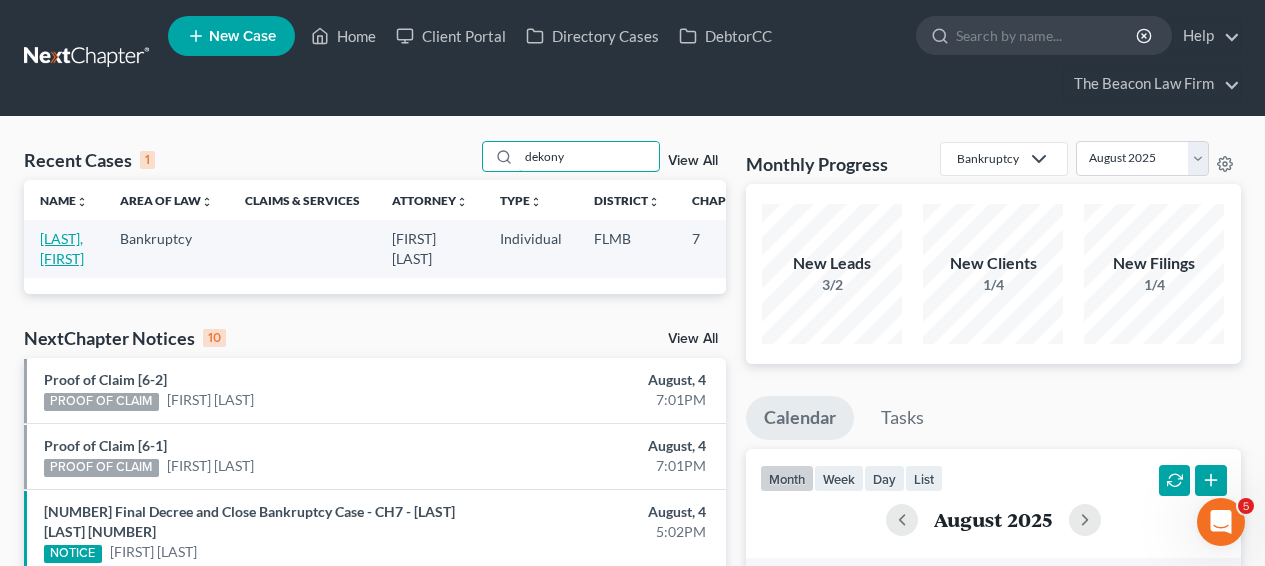 type on "dekony" 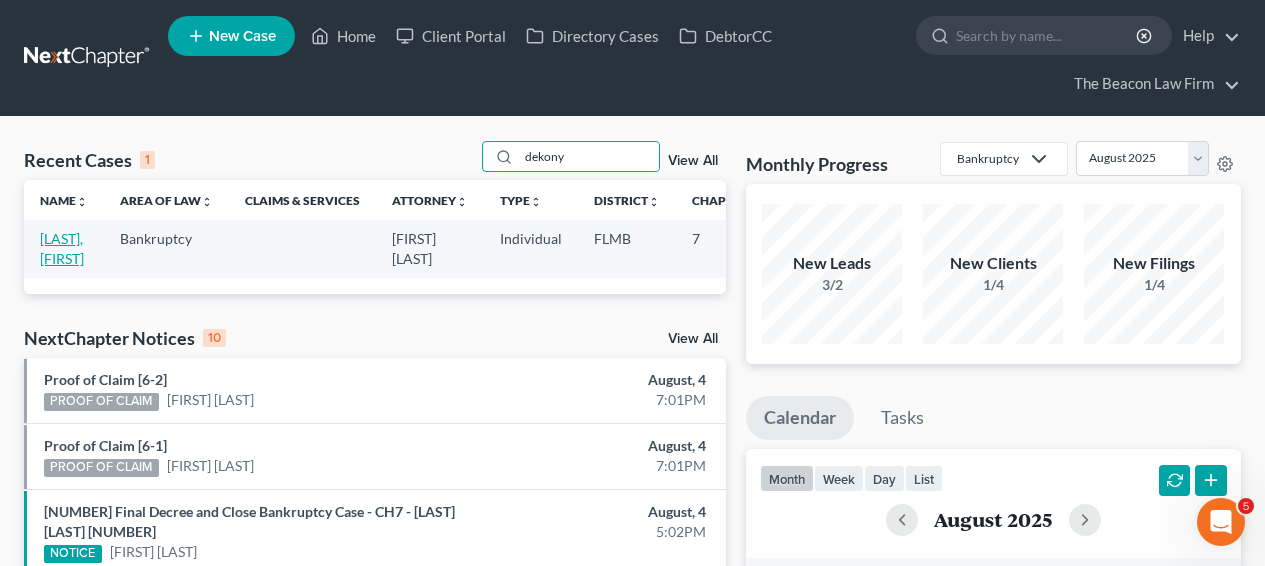 click on "[LAST], [FIRST]" at bounding box center [62, 248] 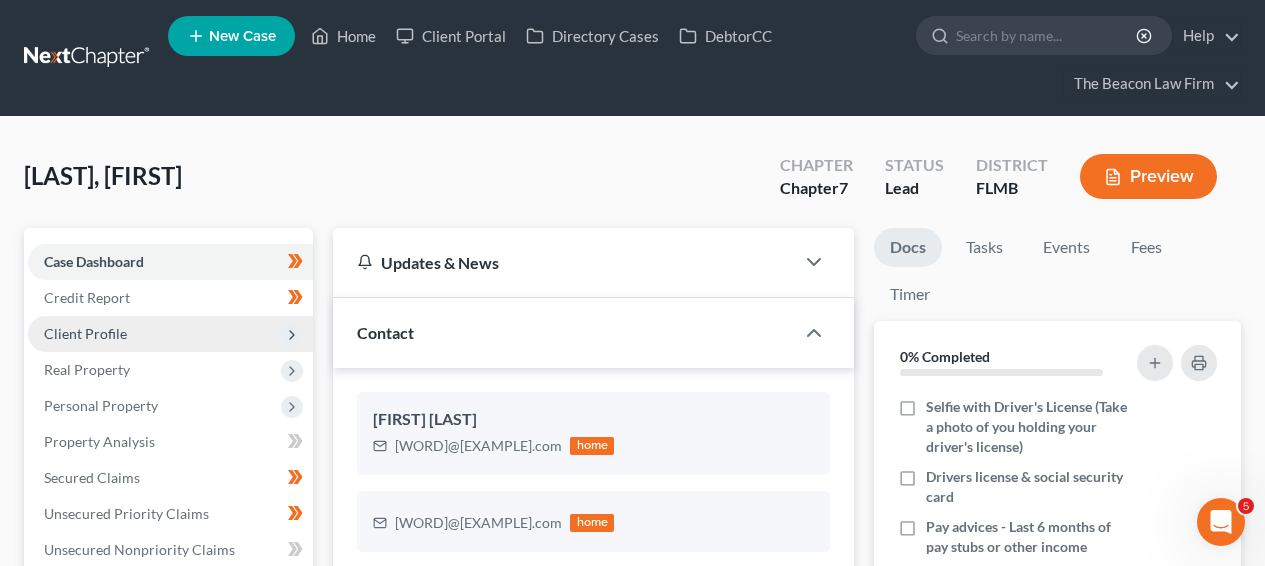 click on "Client Profile" at bounding box center [170, 334] 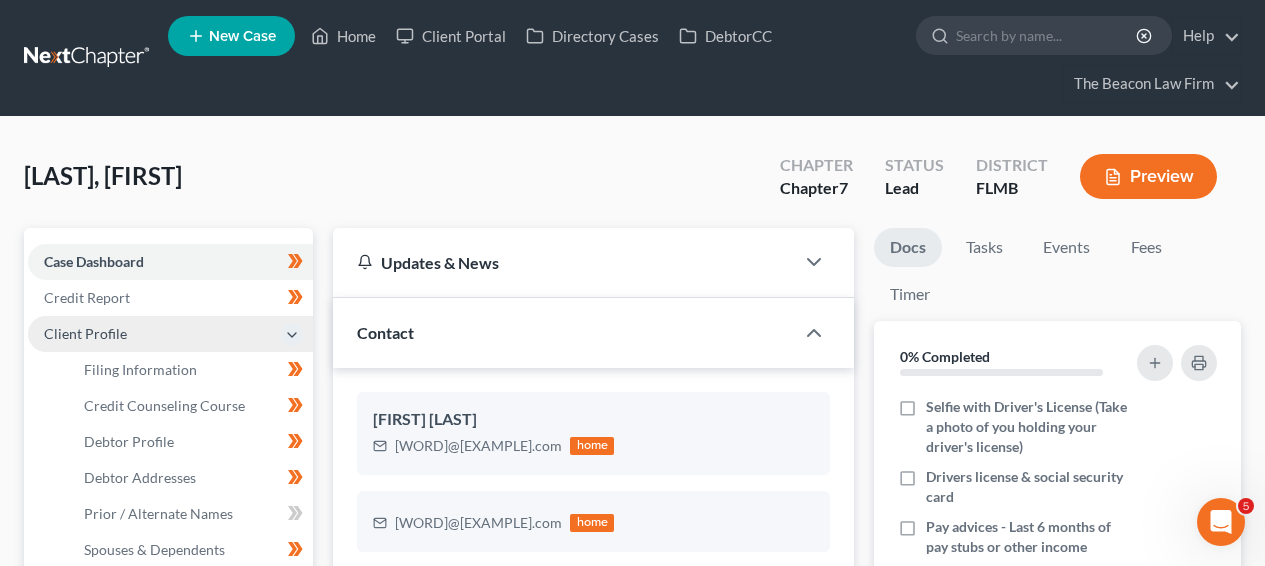 scroll, scrollTop: 566, scrollLeft: 0, axis: vertical 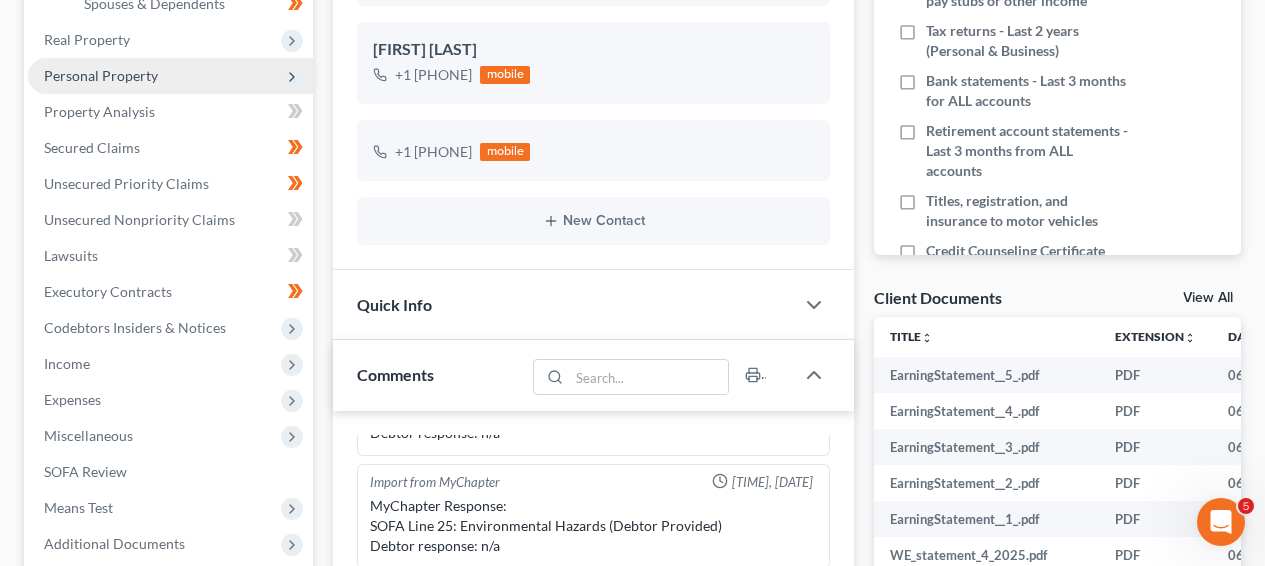click on "Personal Property" at bounding box center [170, 76] 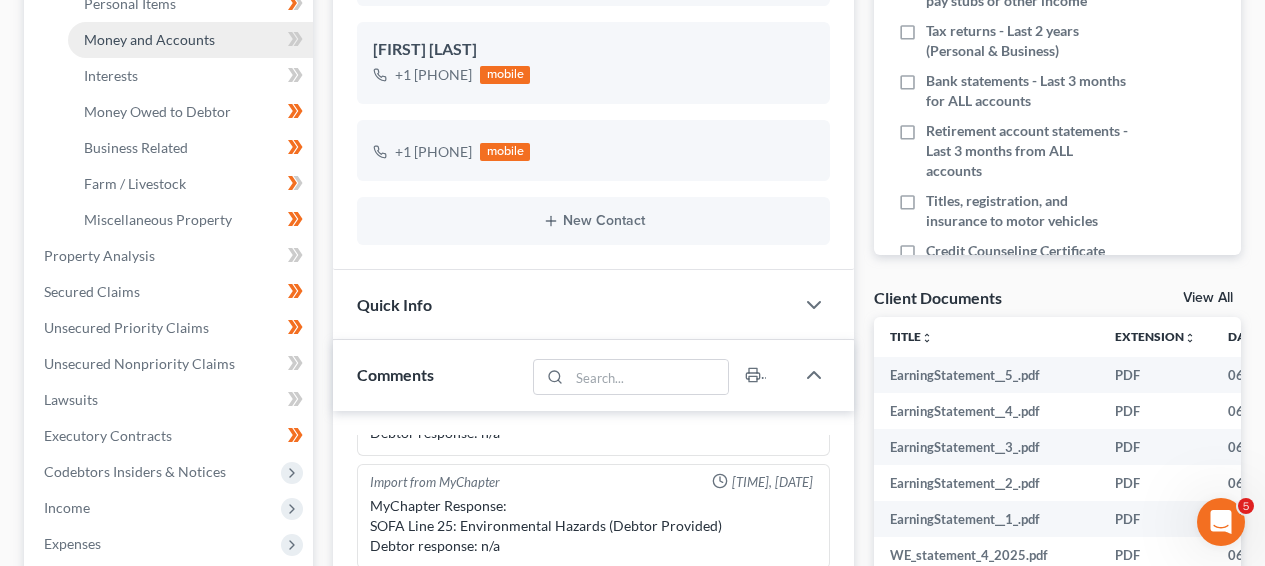 click on "Money and Accounts" at bounding box center (149, 39) 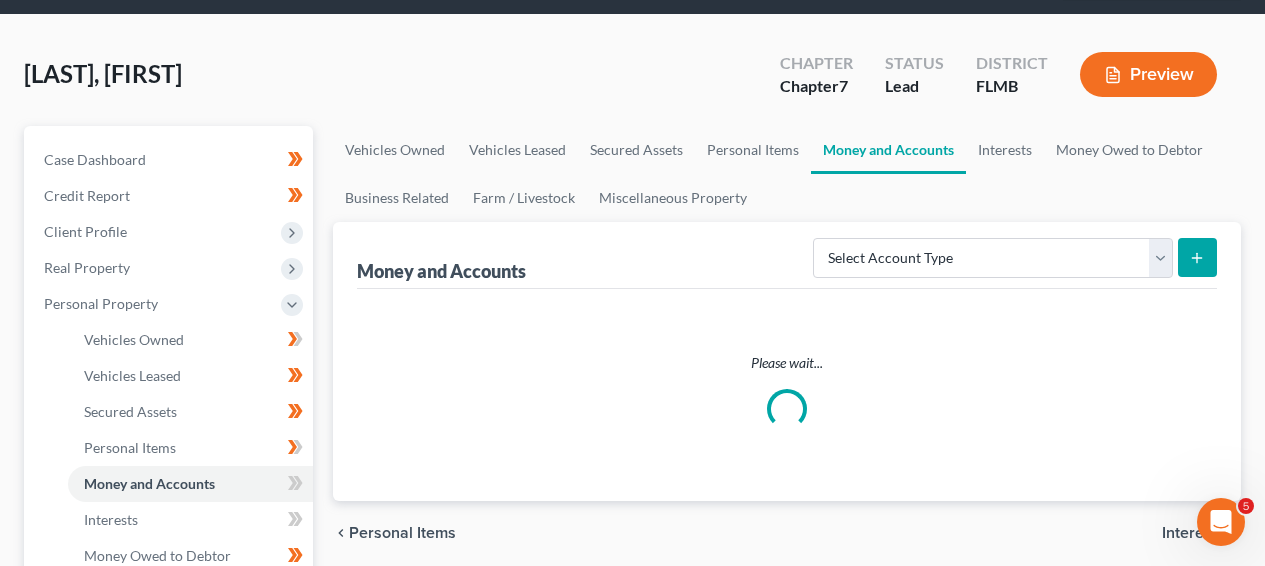 scroll, scrollTop: 0, scrollLeft: 0, axis: both 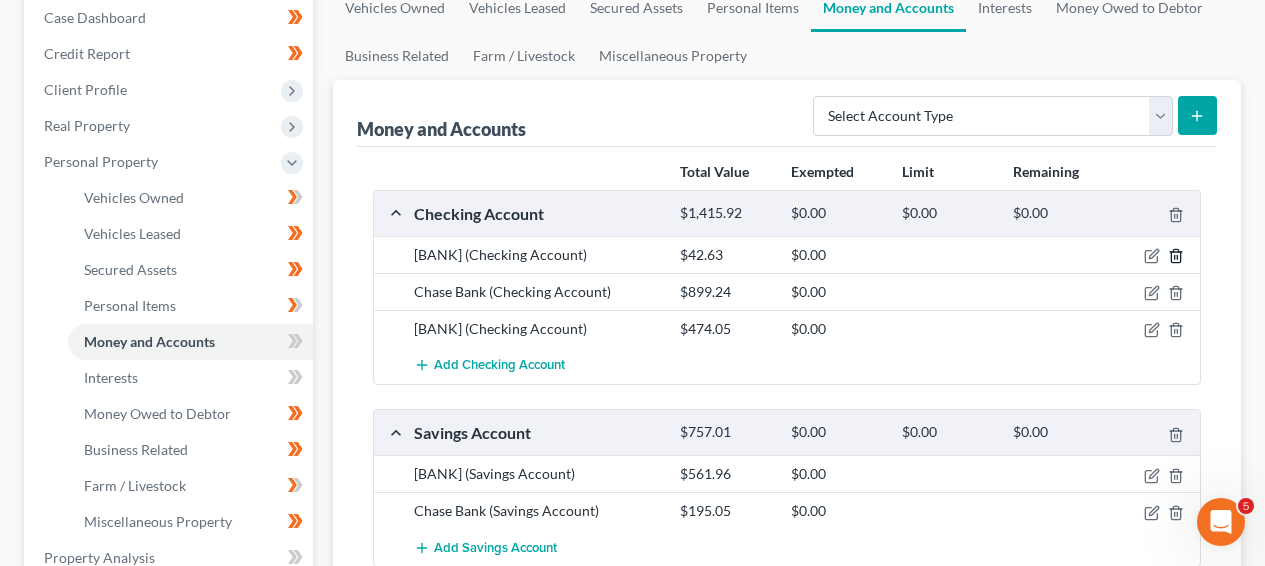 click 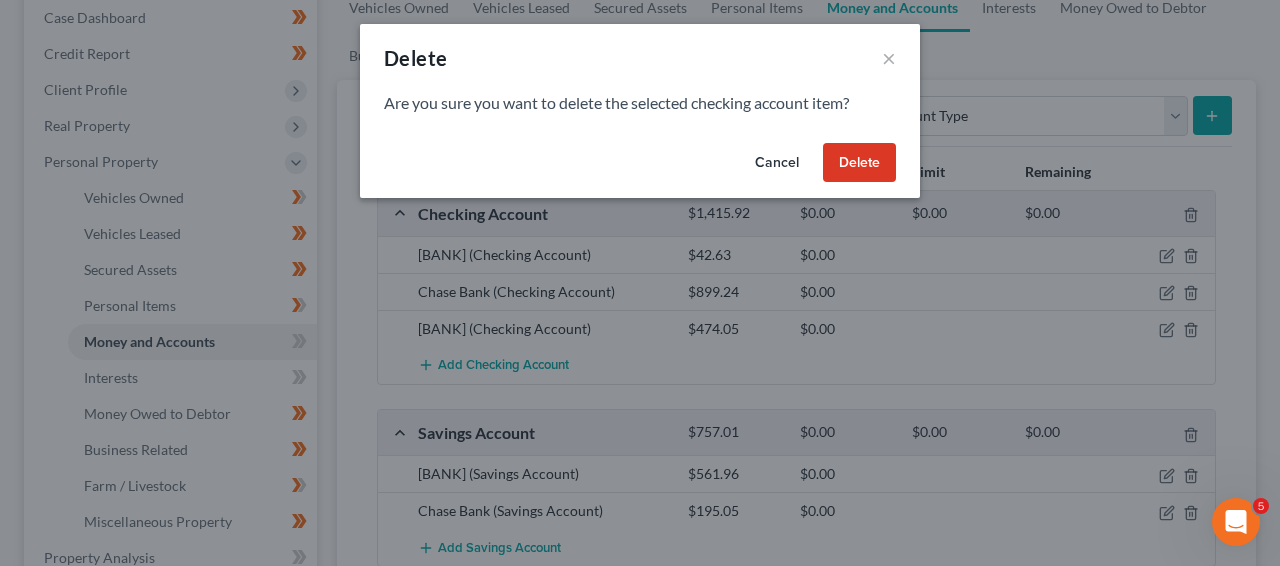 click on "Delete" at bounding box center [859, 163] 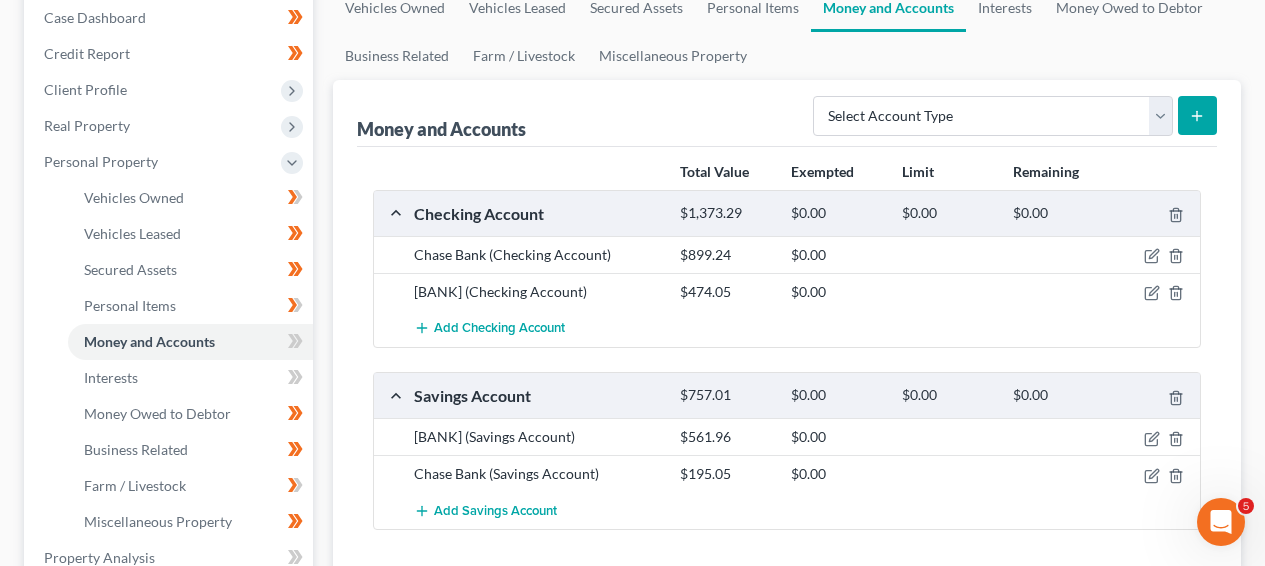 click at bounding box center (1197, 115) 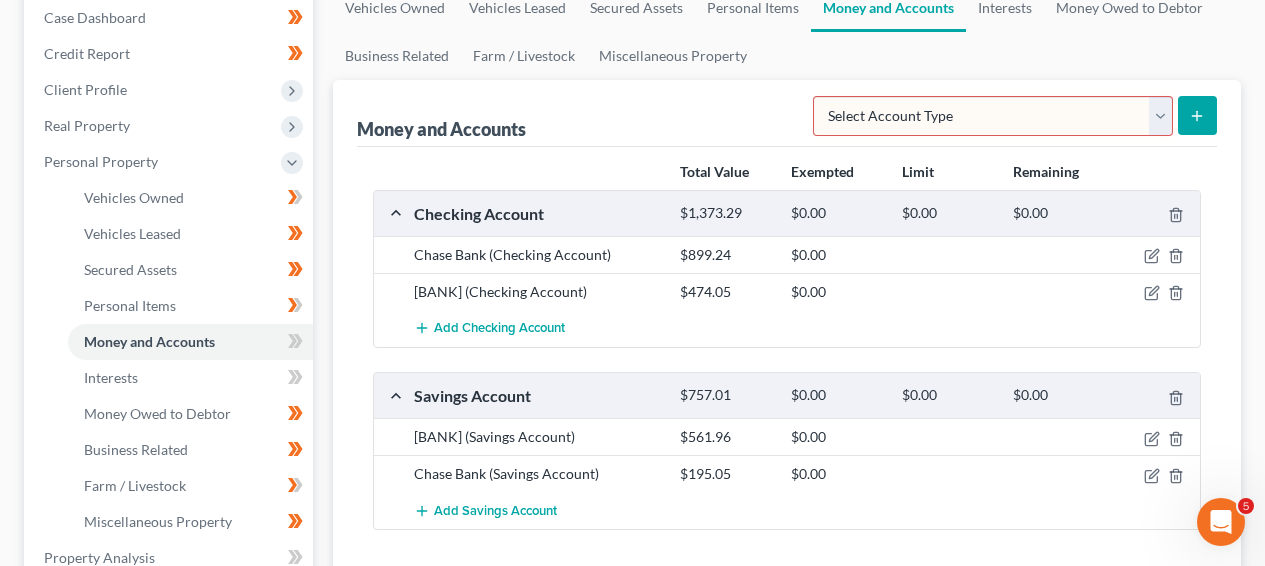 click on "Select Account Type Brokerage Cash on Hand Certificates of Deposit Checking Account Money Market Other (Credit Union, Health Savings Account, etc) Safe Deposit Box Savings Account Security Deposits or Prepayments" at bounding box center [993, 116] 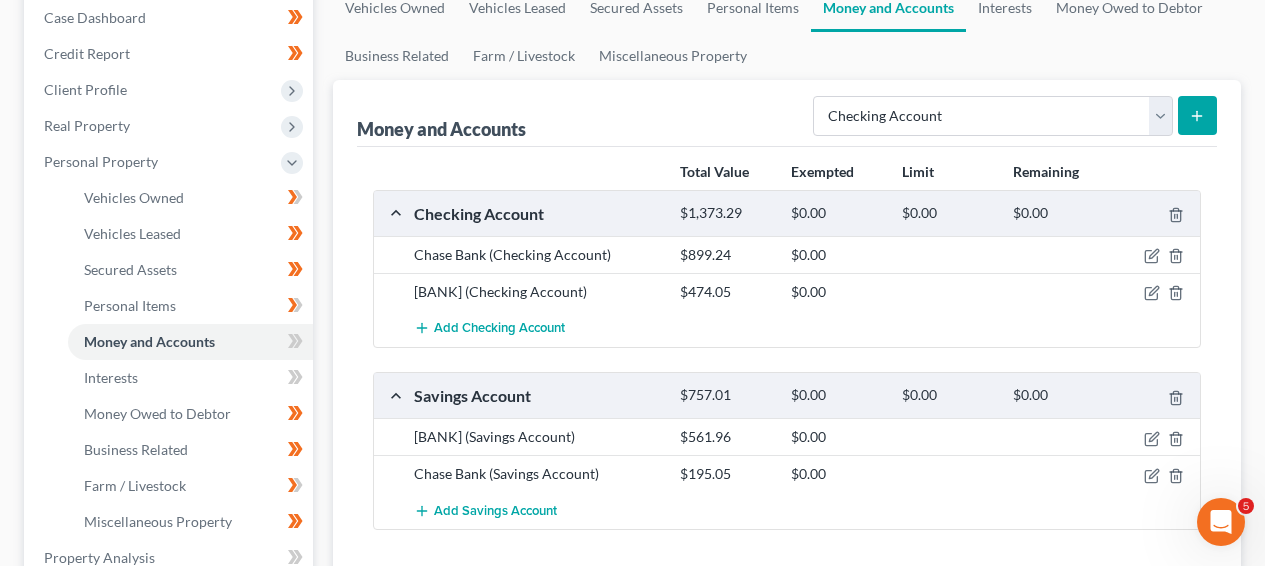 click 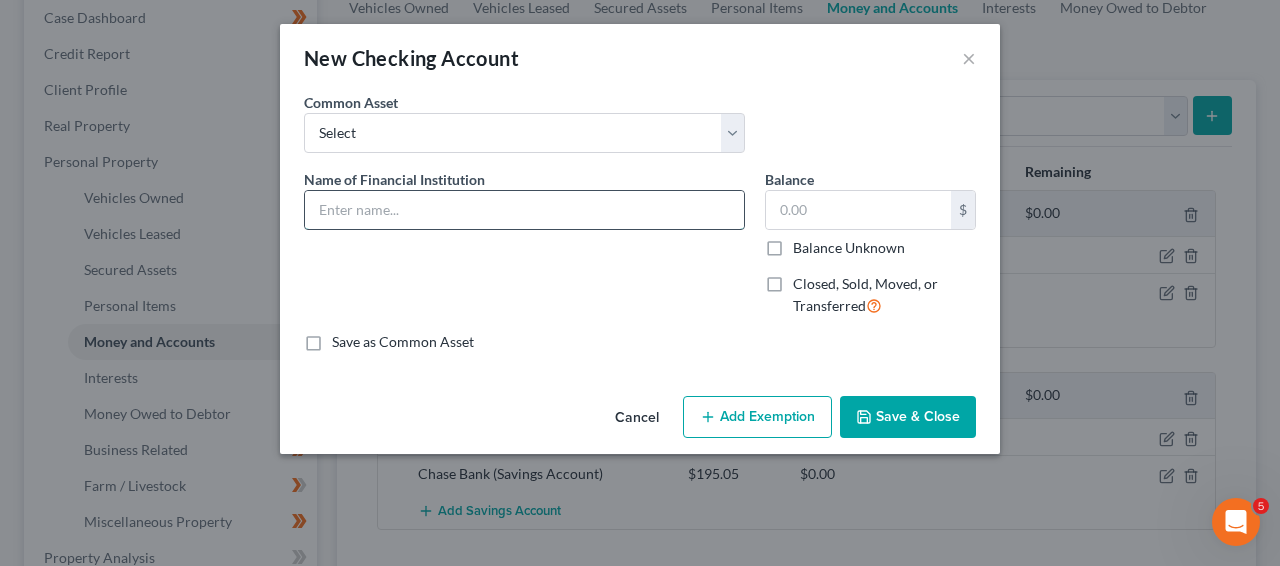 click at bounding box center [524, 210] 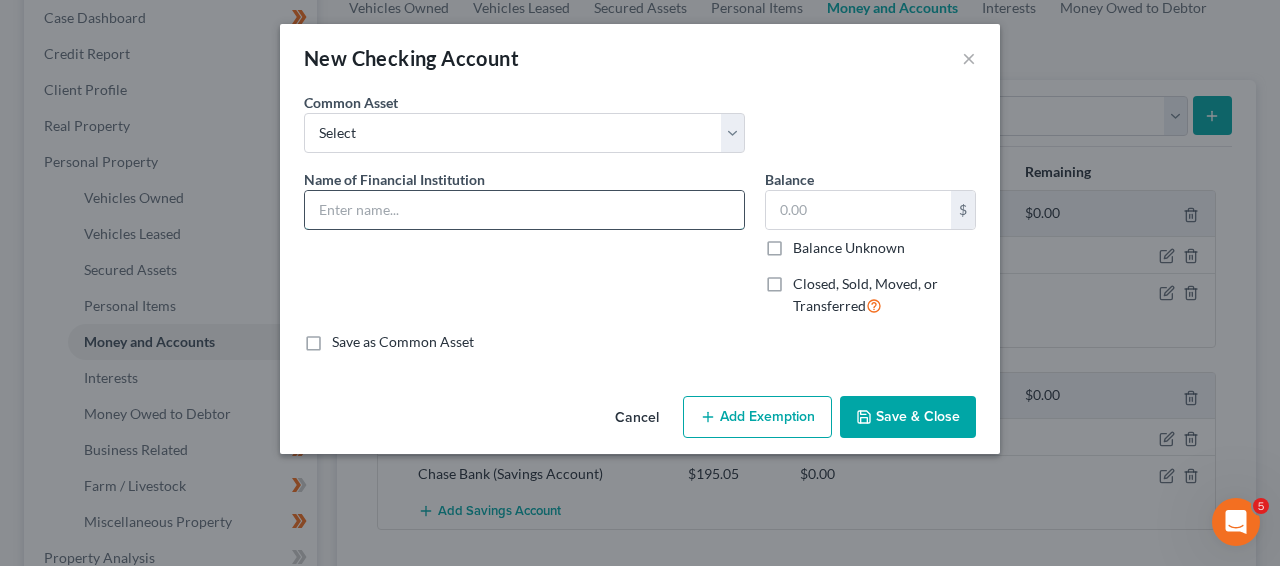 type on "Bank Of America" 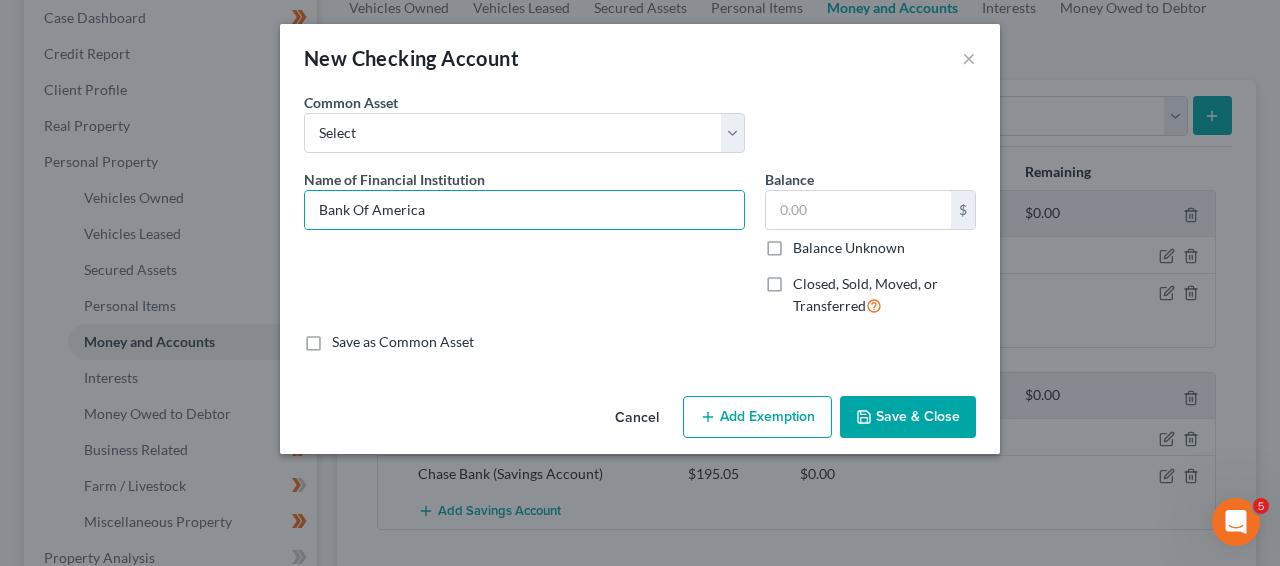 click on "Save & Close" at bounding box center (908, 417) 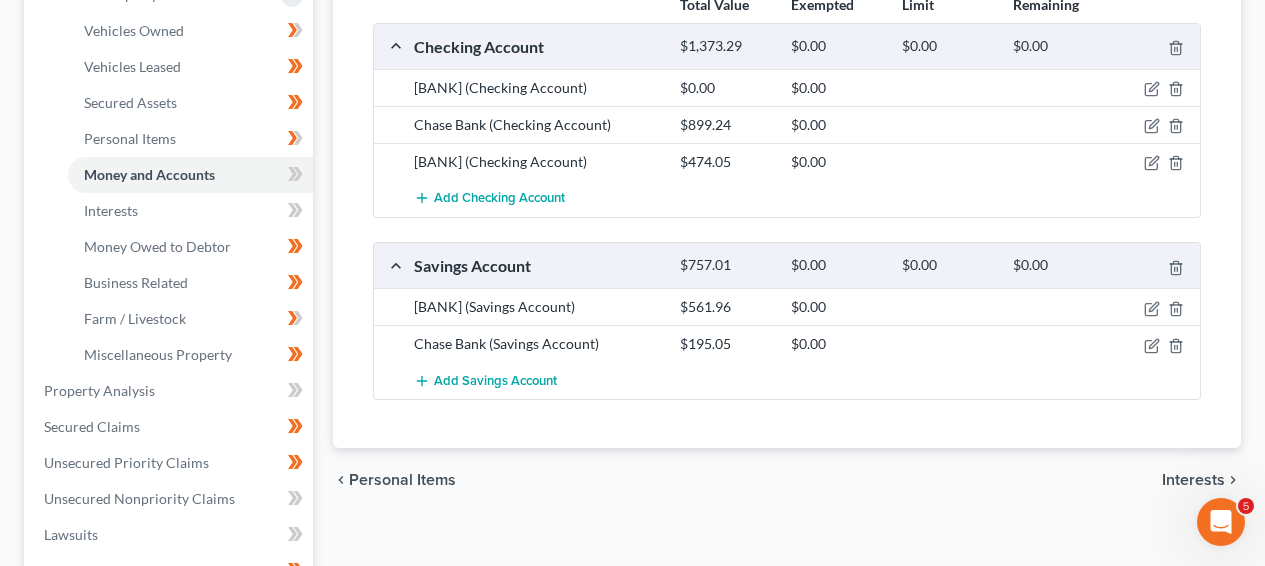scroll, scrollTop: 415, scrollLeft: 0, axis: vertical 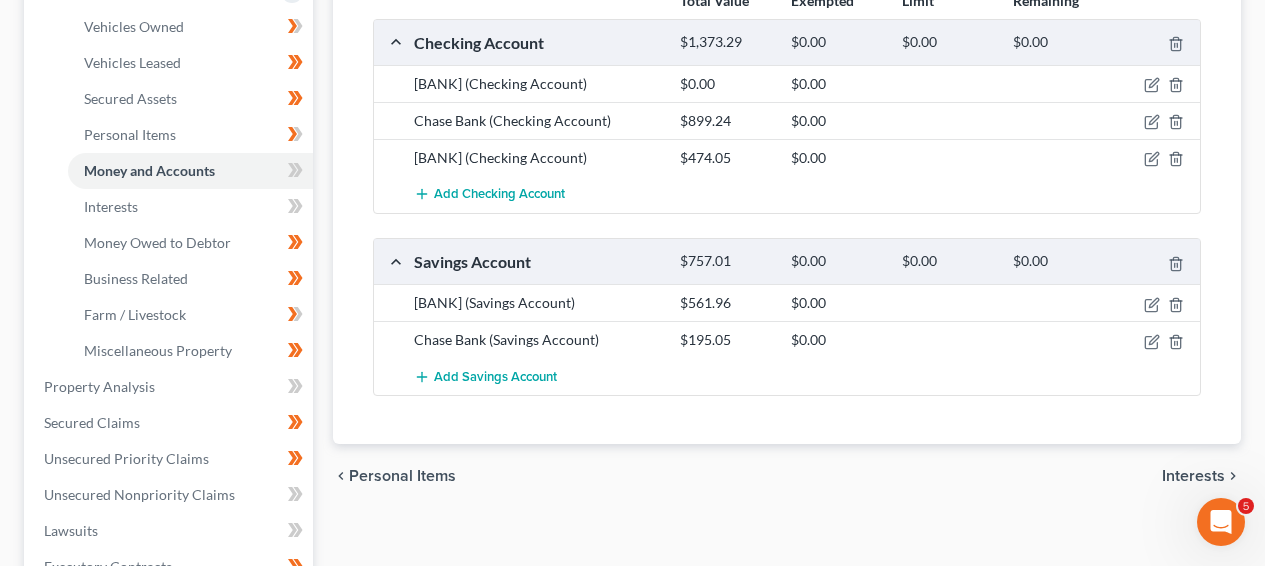 click at bounding box center (1157, 303) 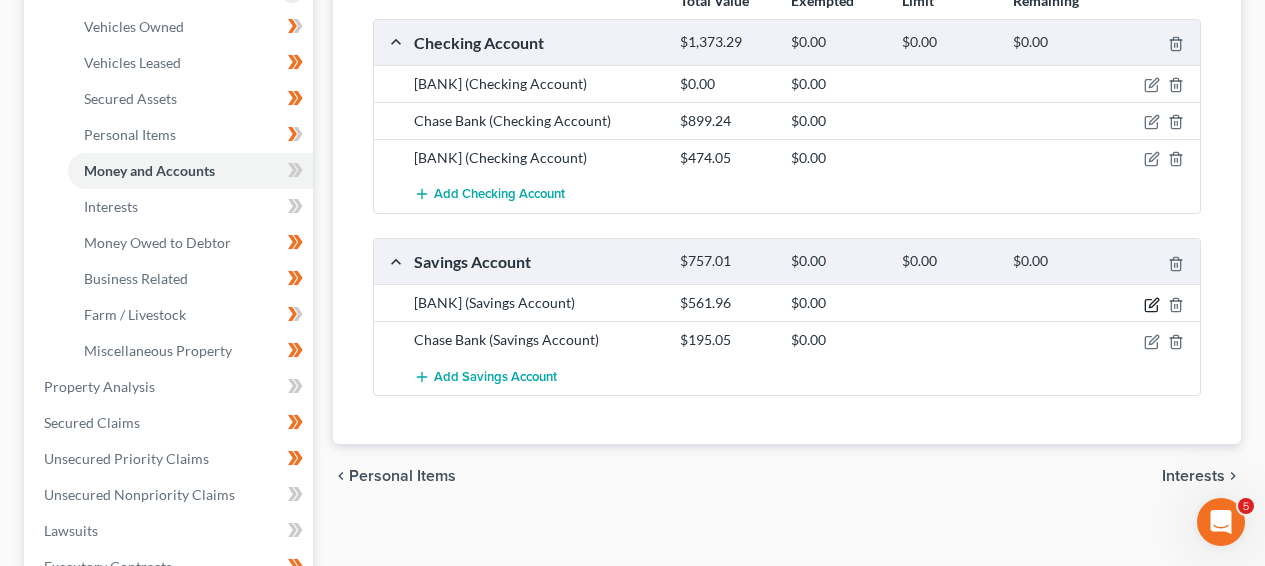 click 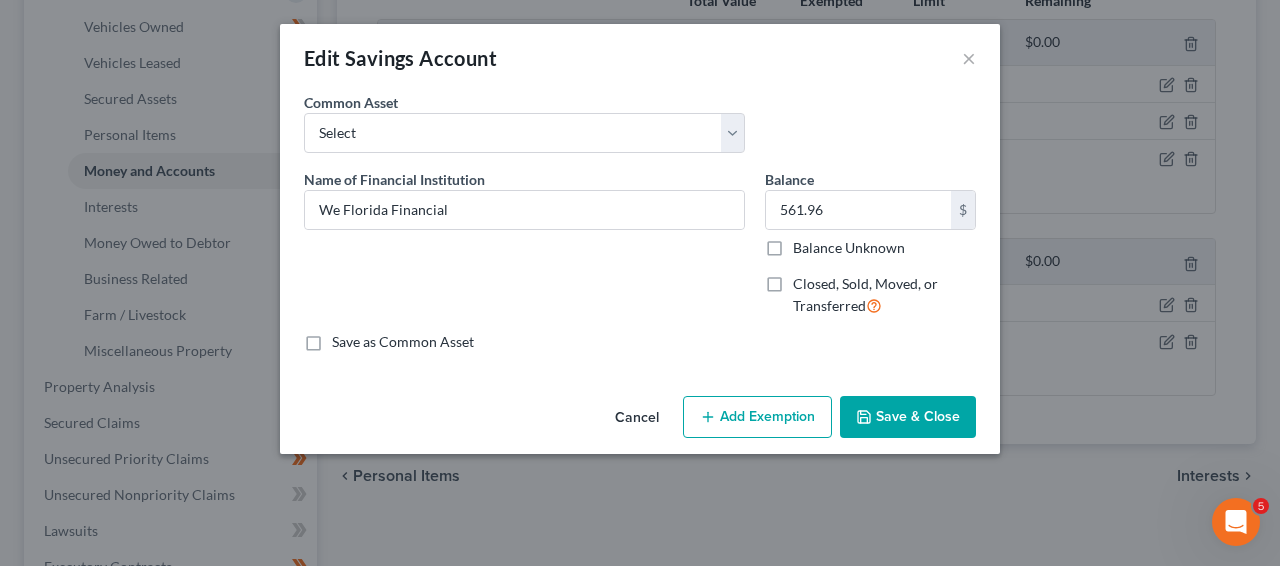 click on "Cancel" at bounding box center [637, 418] 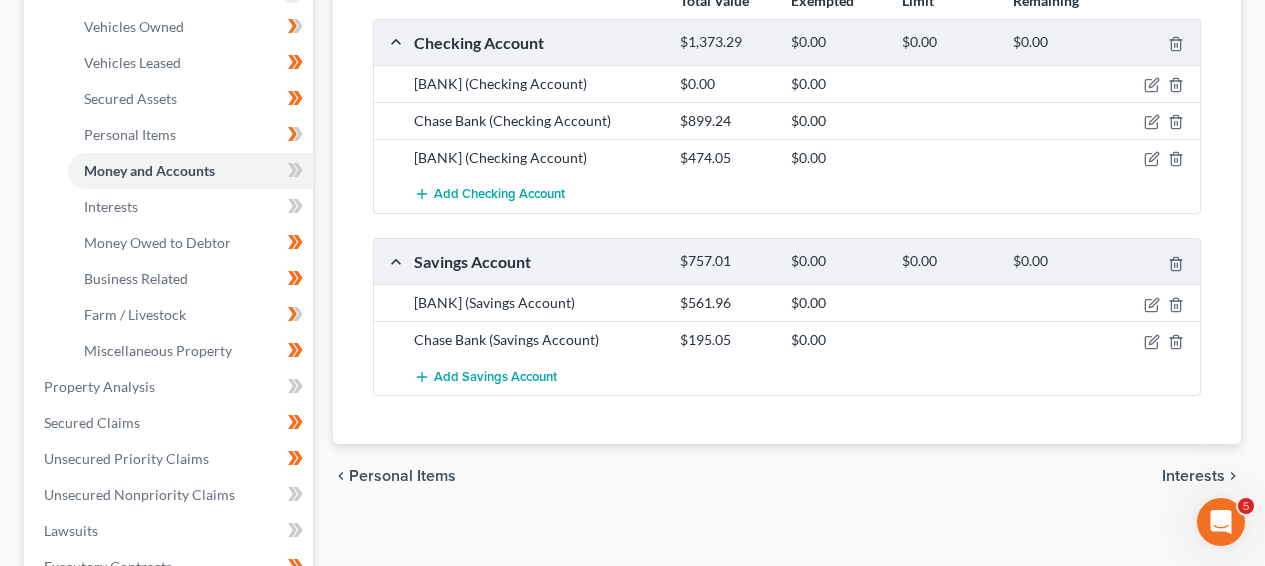 scroll, scrollTop: 0, scrollLeft: 0, axis: both 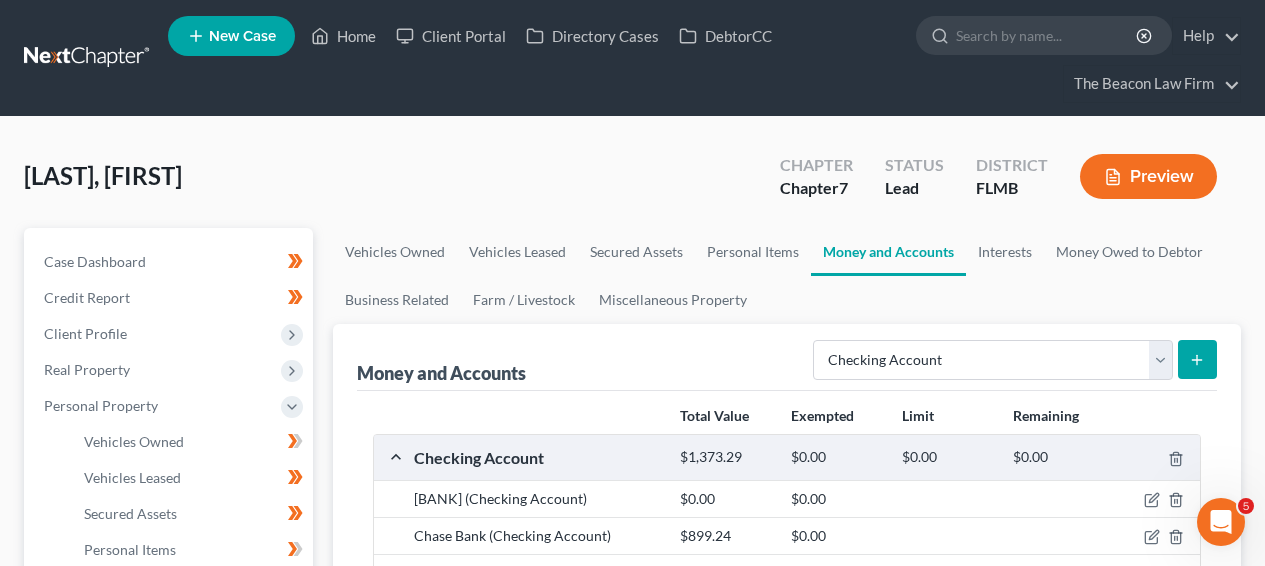 click on "Home New Case Client Portal Directory Cases DebtorCC The Beacon Law Firm[WORD]@[EXAMPLE].com My Account Settings Plan + Billing Account Add-Ons Upgrade to Whoa Help Center Webinars Training Videos What's new Log out New Case Home Client Portal Directory Cases DebtorCC         - No Result - See all results Or Press Enter... Help Help Center Webinars Training Videos What's new The Beacon Law Firm The Beacon Law Firm[WORD]@[EXAMPLE].com My Account Settings Plan + Billing Account Add-Ons Upgrade to Whoa Log out" at bounding box center (632, 58) 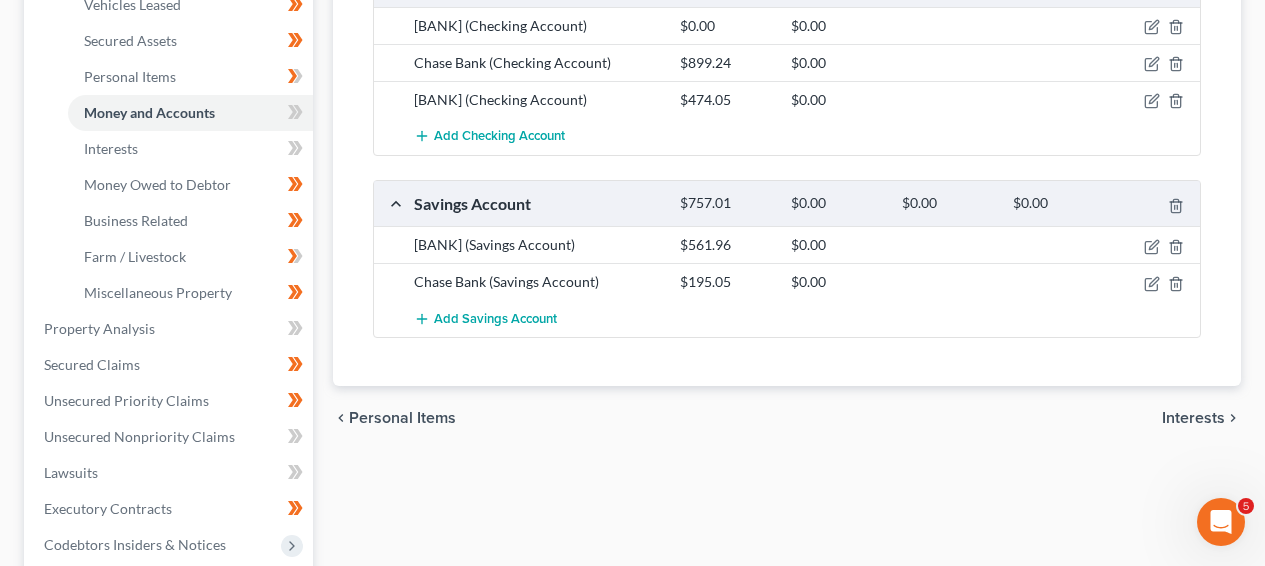 scroll, scrollTop: 388, scrollLeft: 0, axis: vertical 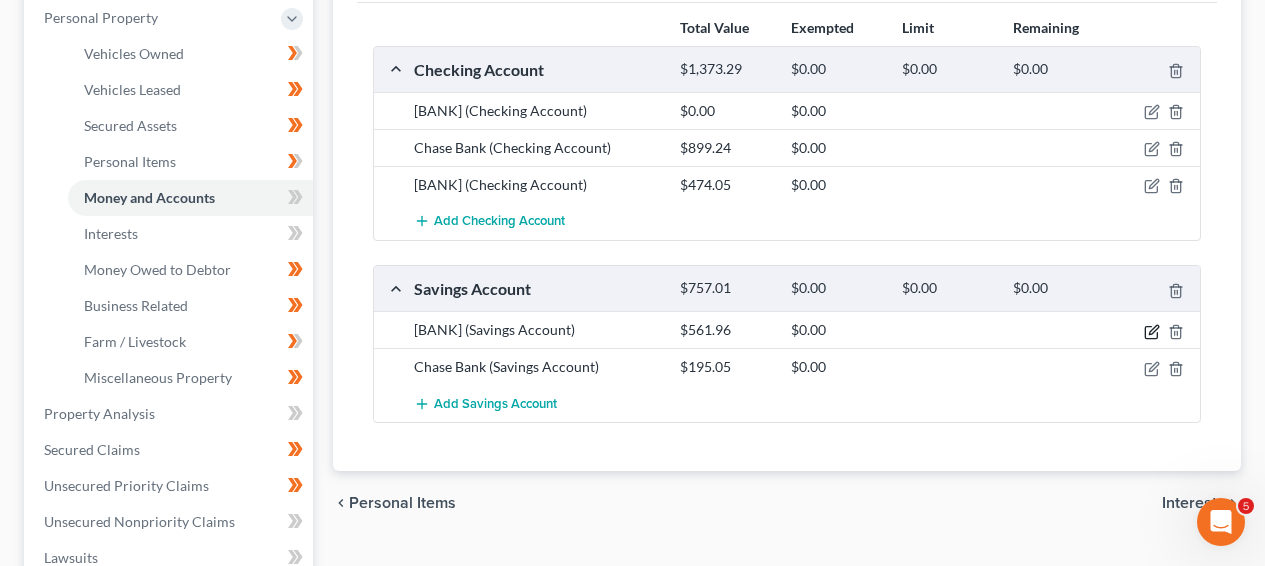 click 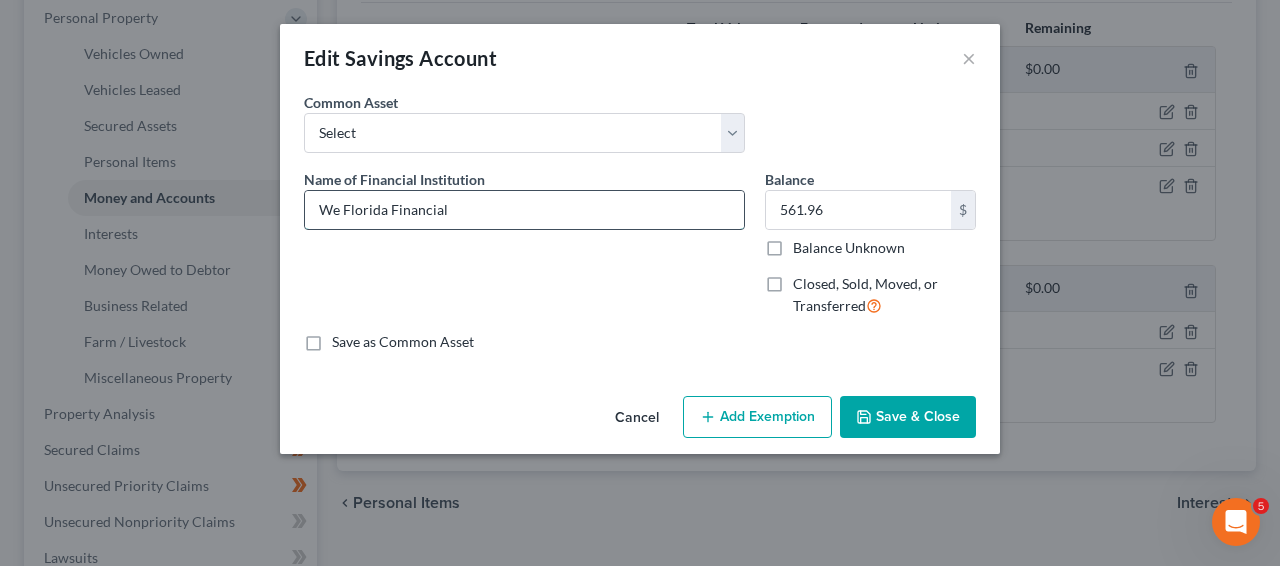 click on "We Florida Financial" at bounding box center (524, 210) 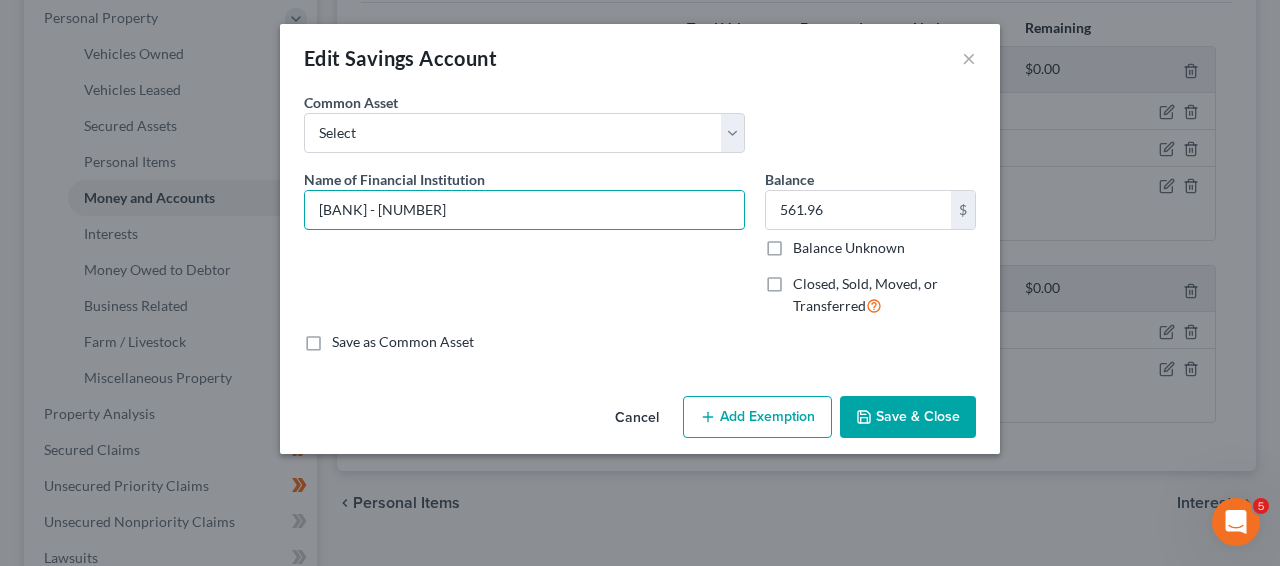 type on "[BANK] - [NUMBER]" 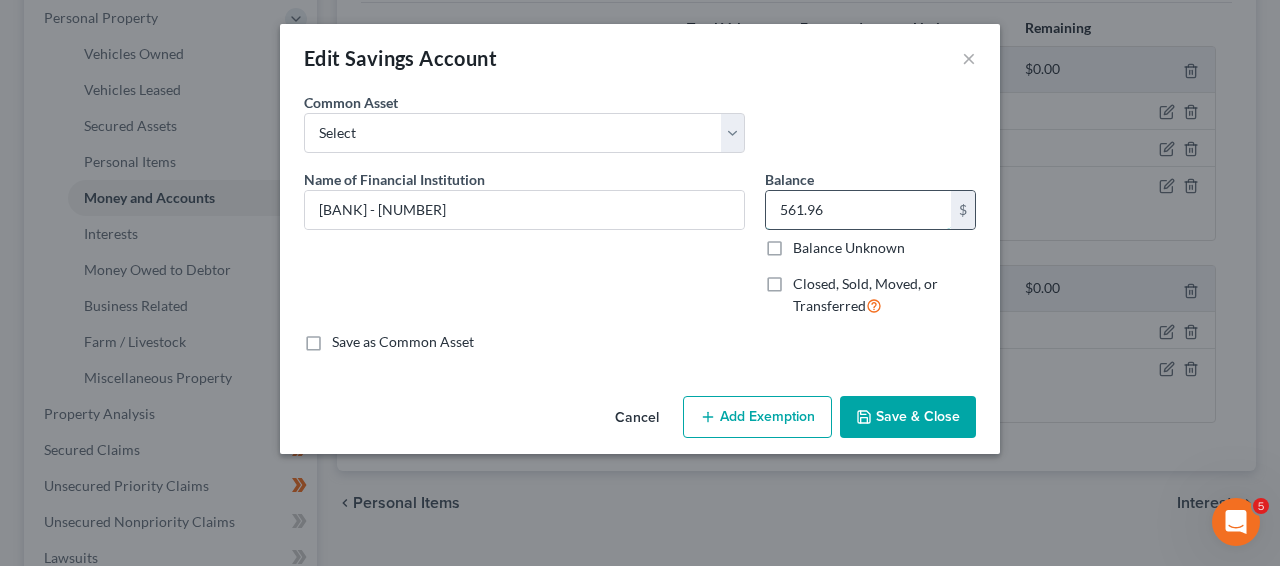 click on "561.96" at bounding box center (858, 210) 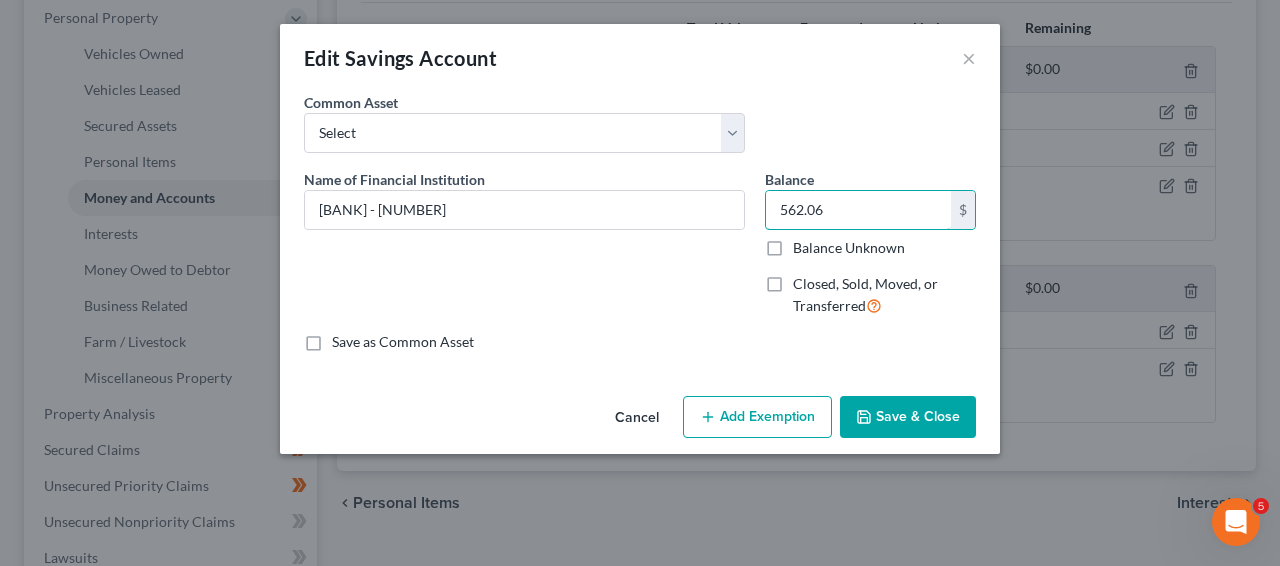 type on "562.06" 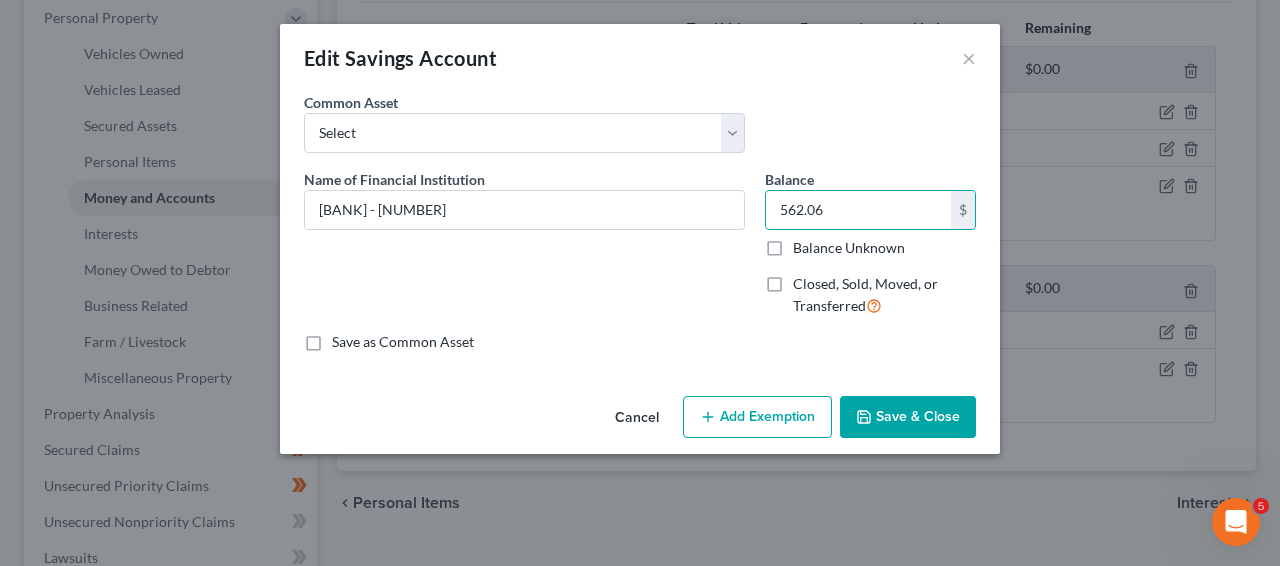 click on "Save & Close" at bounding box center (908, 417) 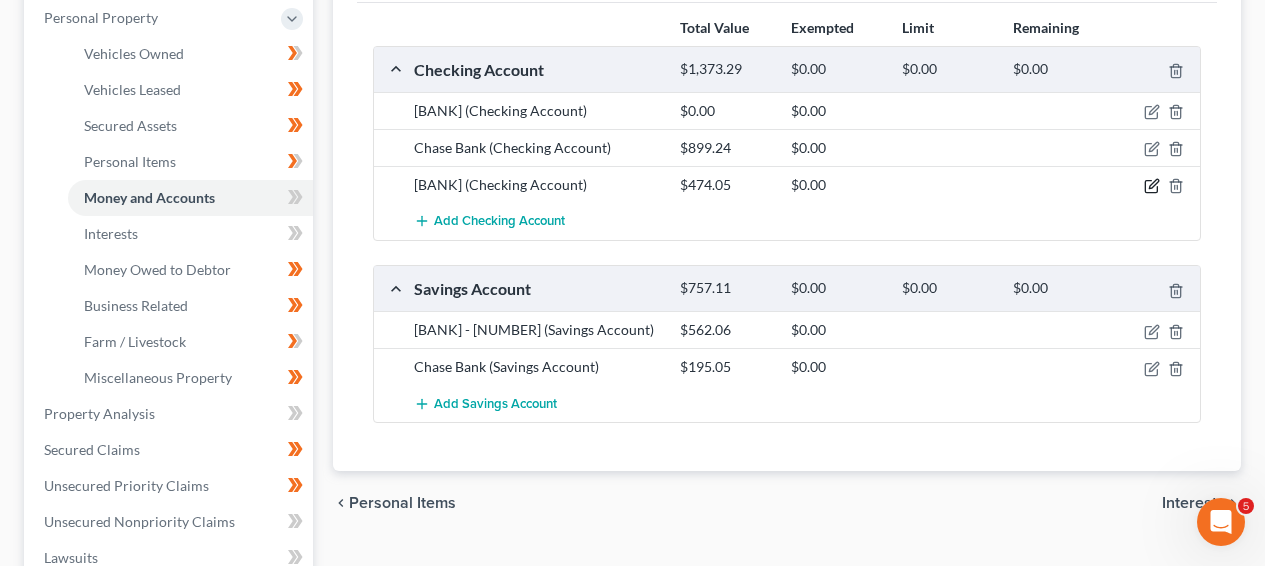 click 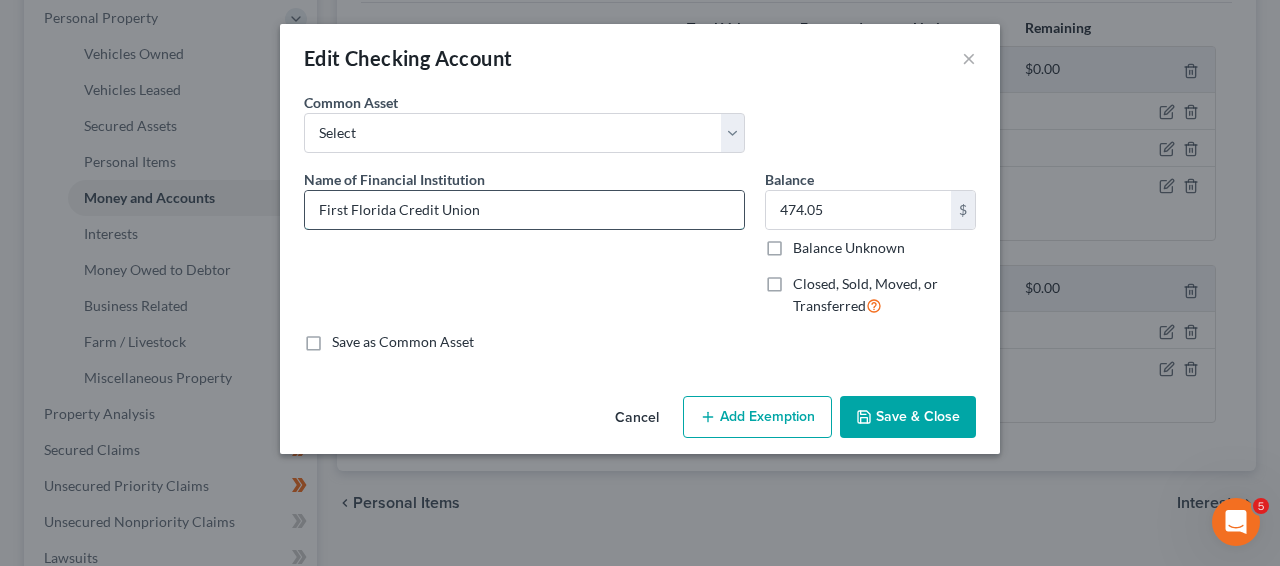 click on "First Florida Credit Union" at bounding box center (524, 210) 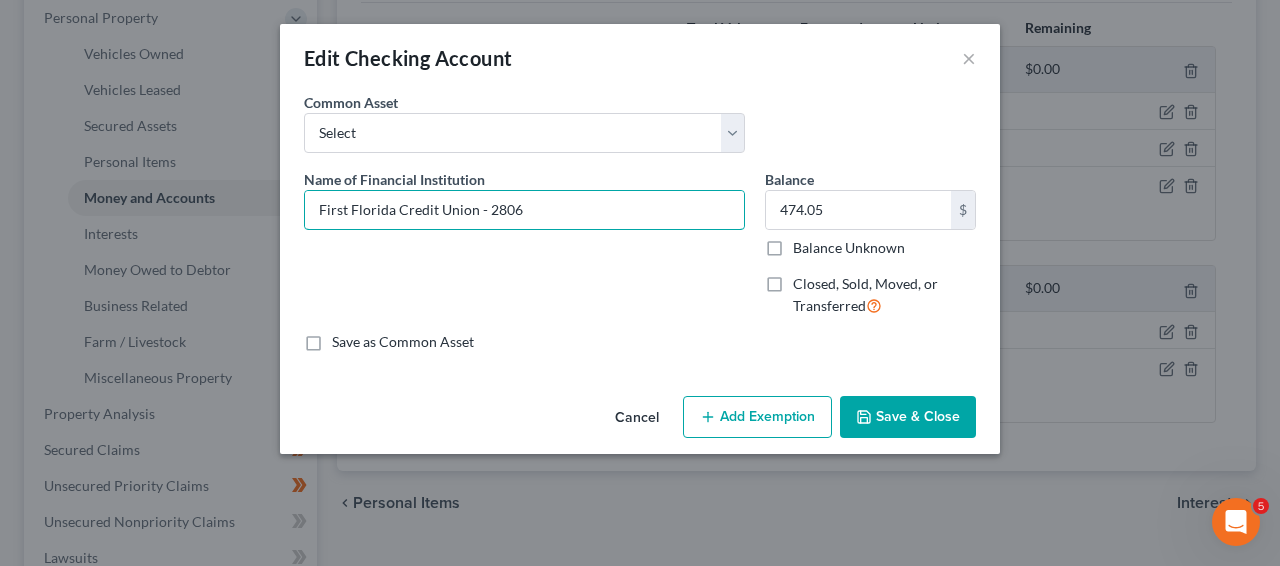 type on "First Florida Credit Union - 2806" 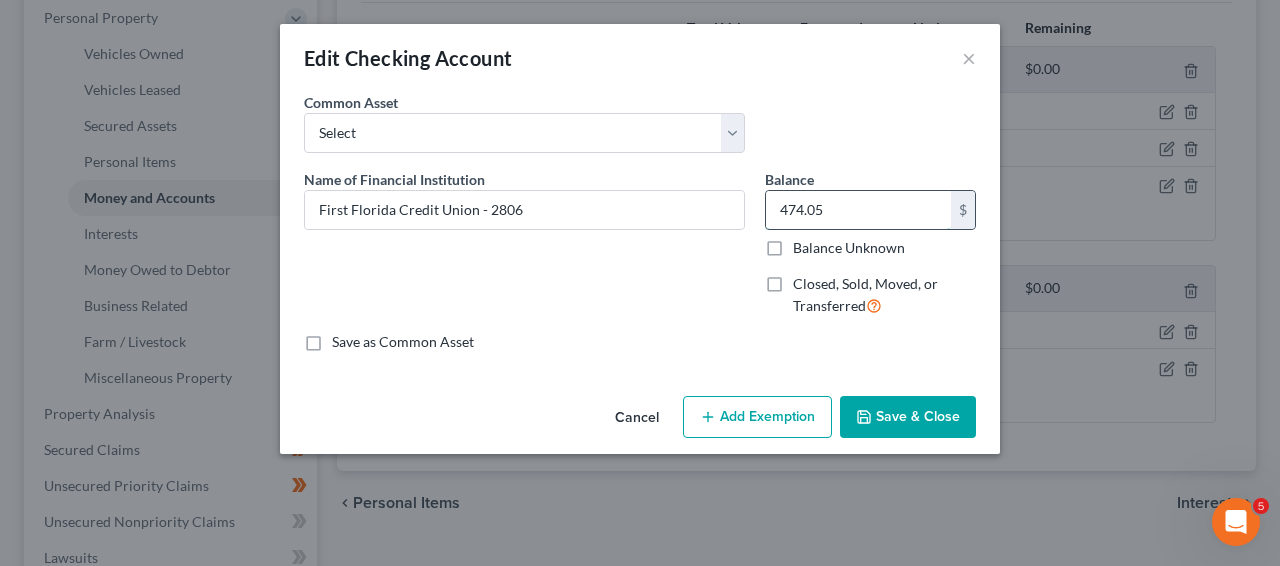 click on "474.05" at bounding box center (858, 210) 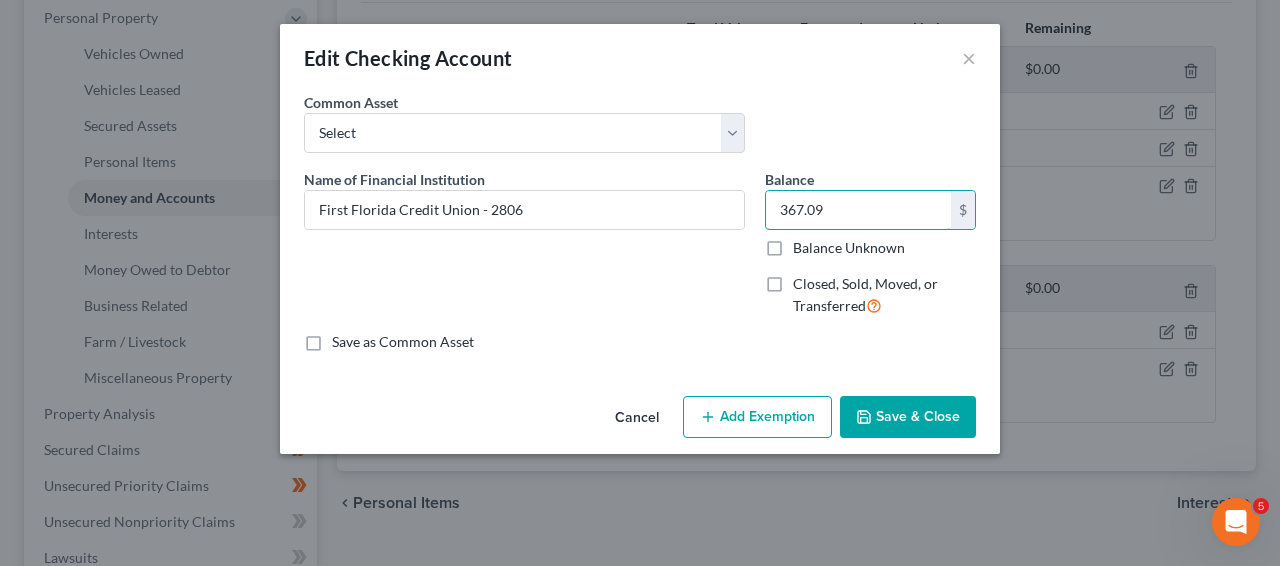 type on "367.09" 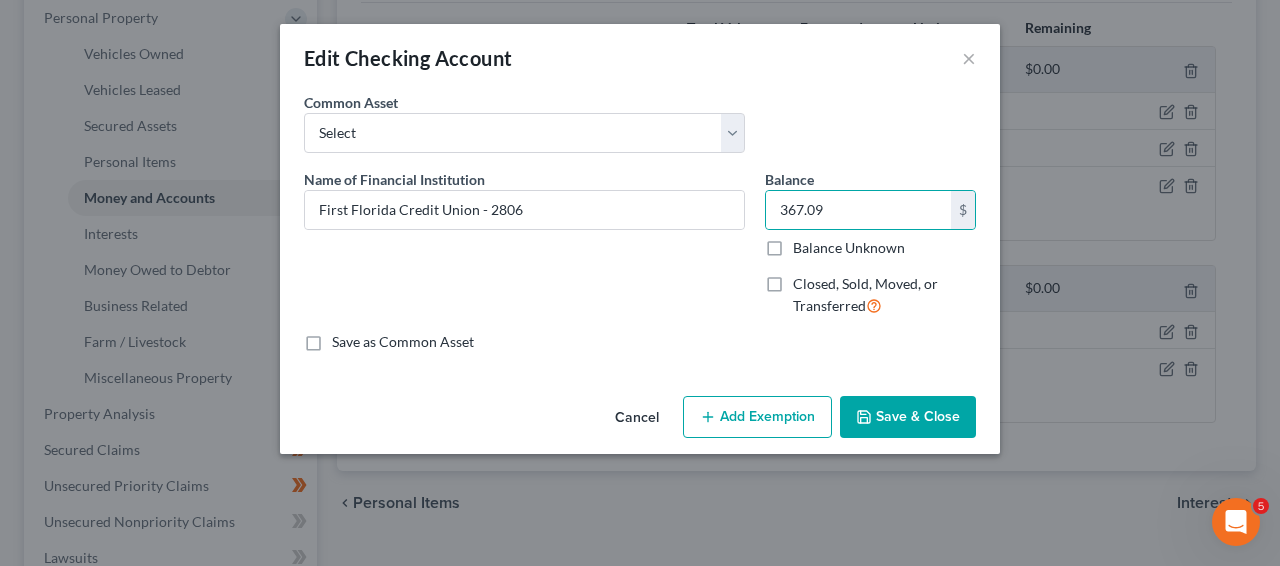 click on "Save & Close" at bounding box center [908, 417] 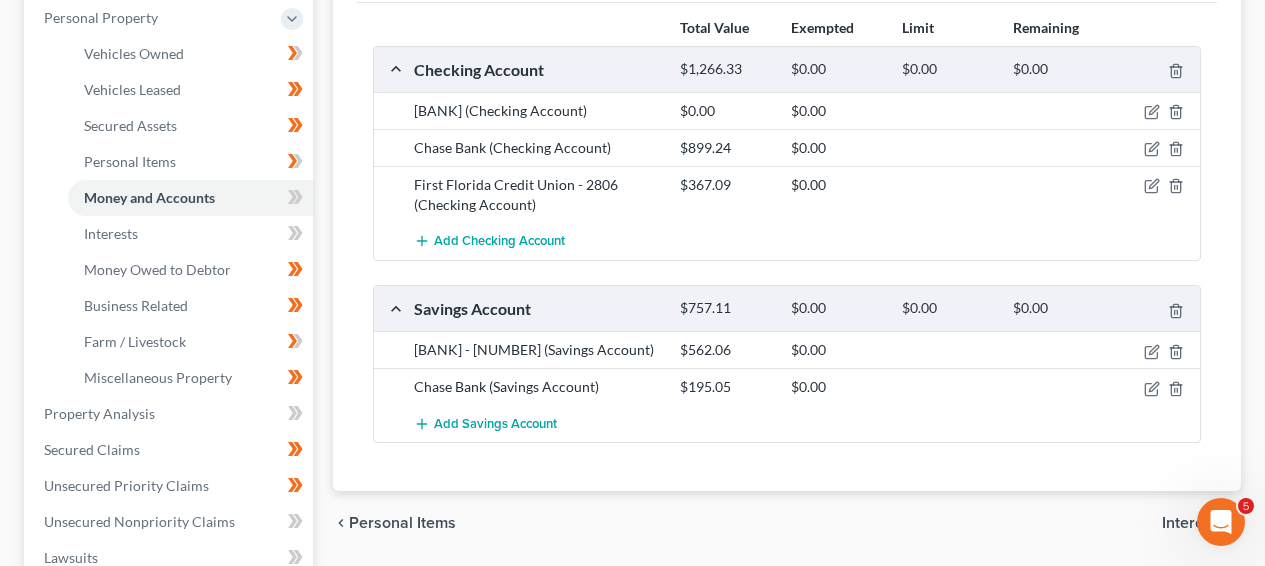 click at bounding box center [1157, 148] 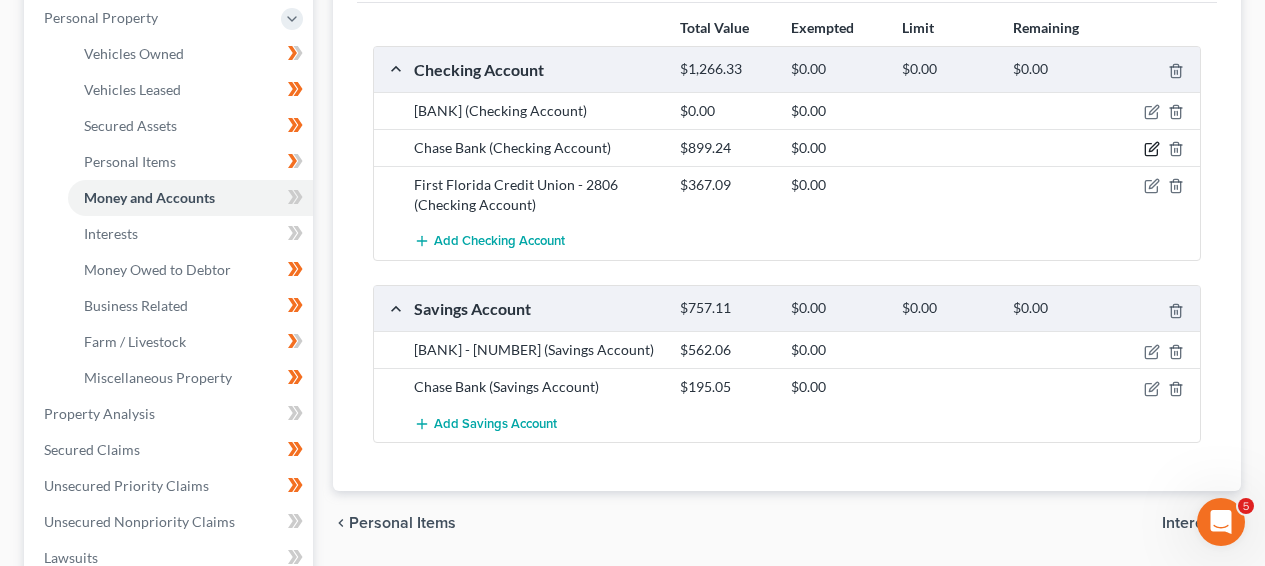click 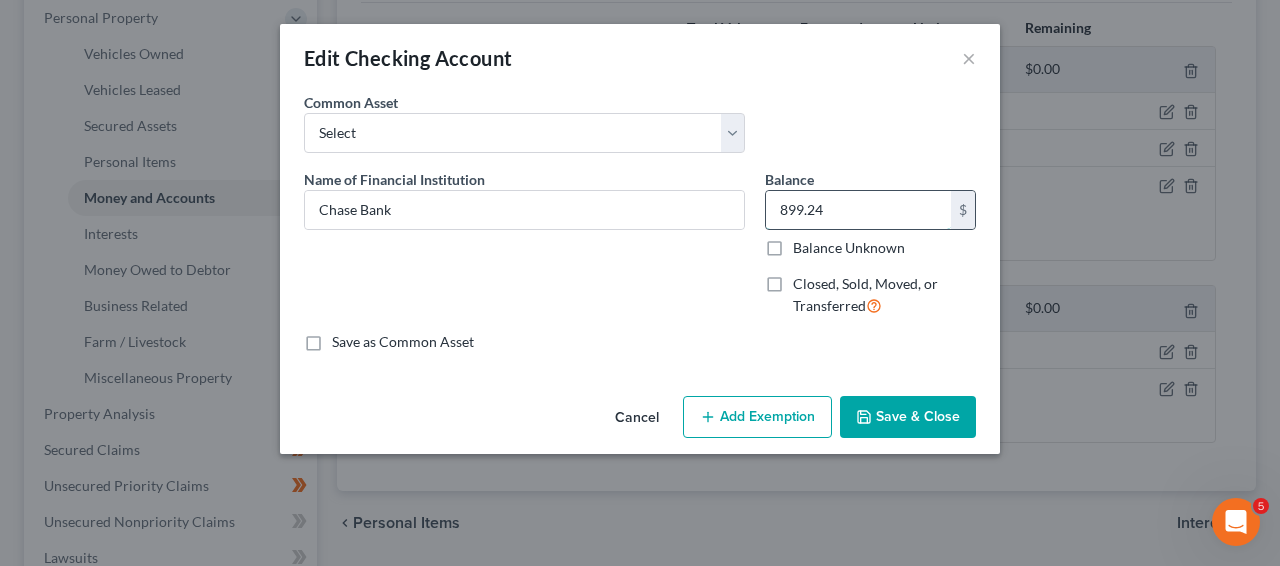 click on "899.24" at bounding box center [858, 210] 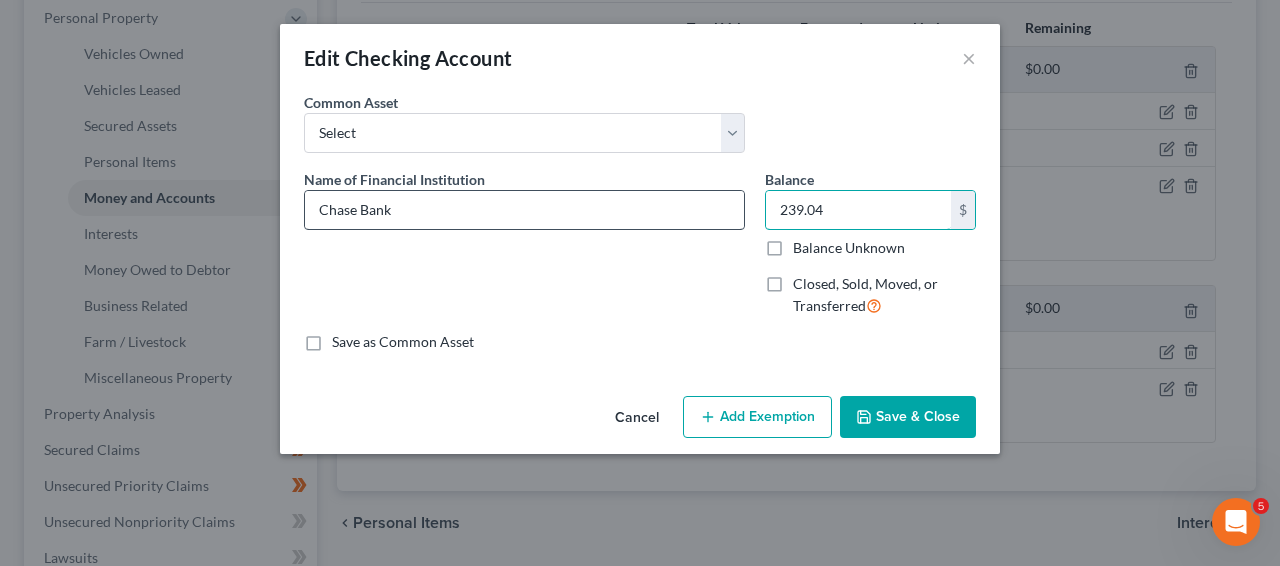 type on "239.04" 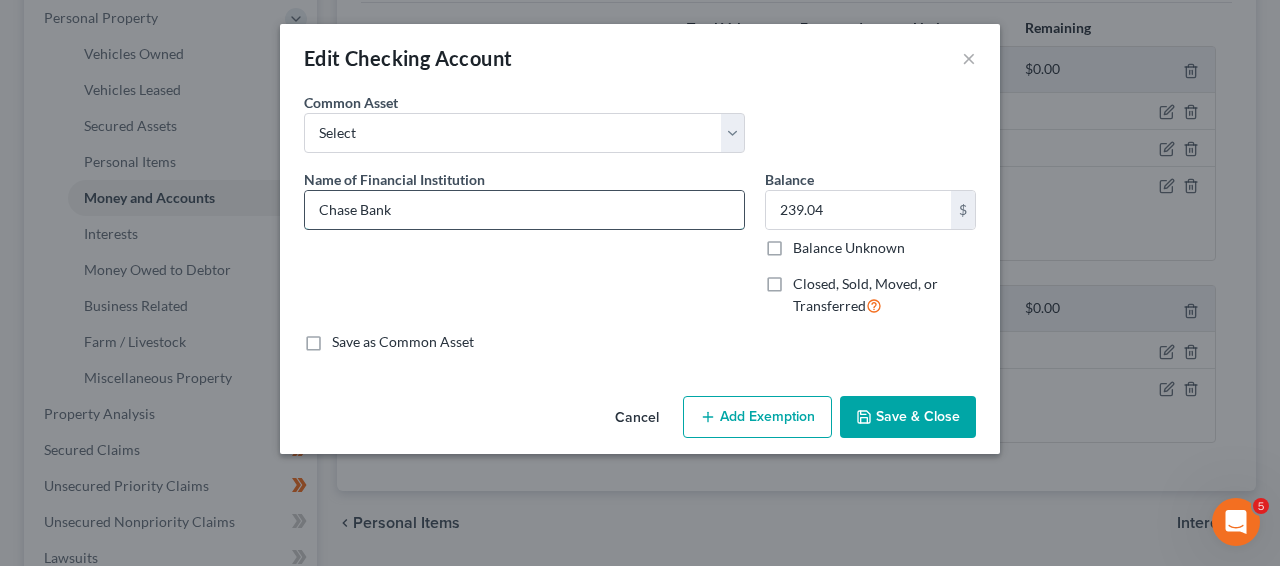 click on "Chase Bank" at bounding box center [524, 210] 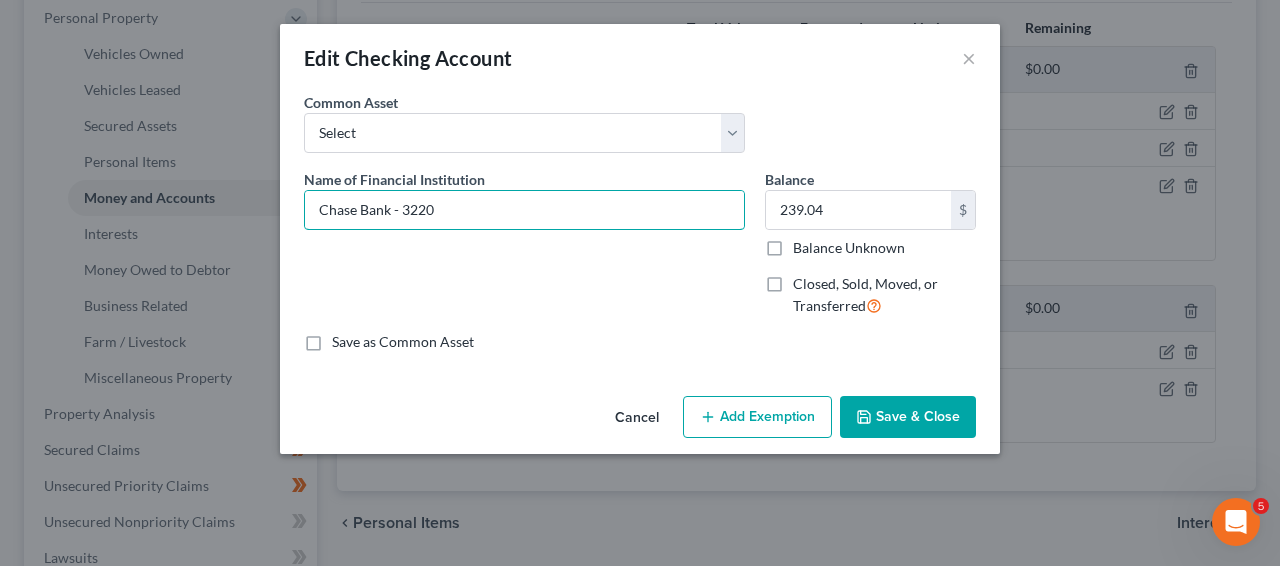 type on "Chase Bank - 3220" 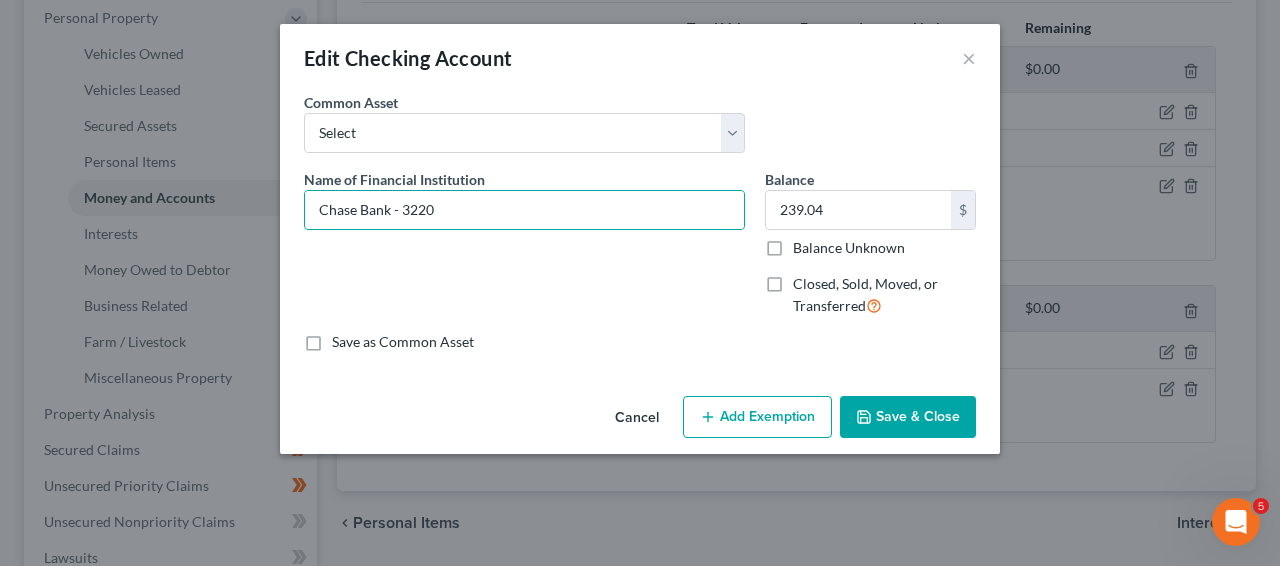 click on "Save & Close" at bounding box center (908, 417) 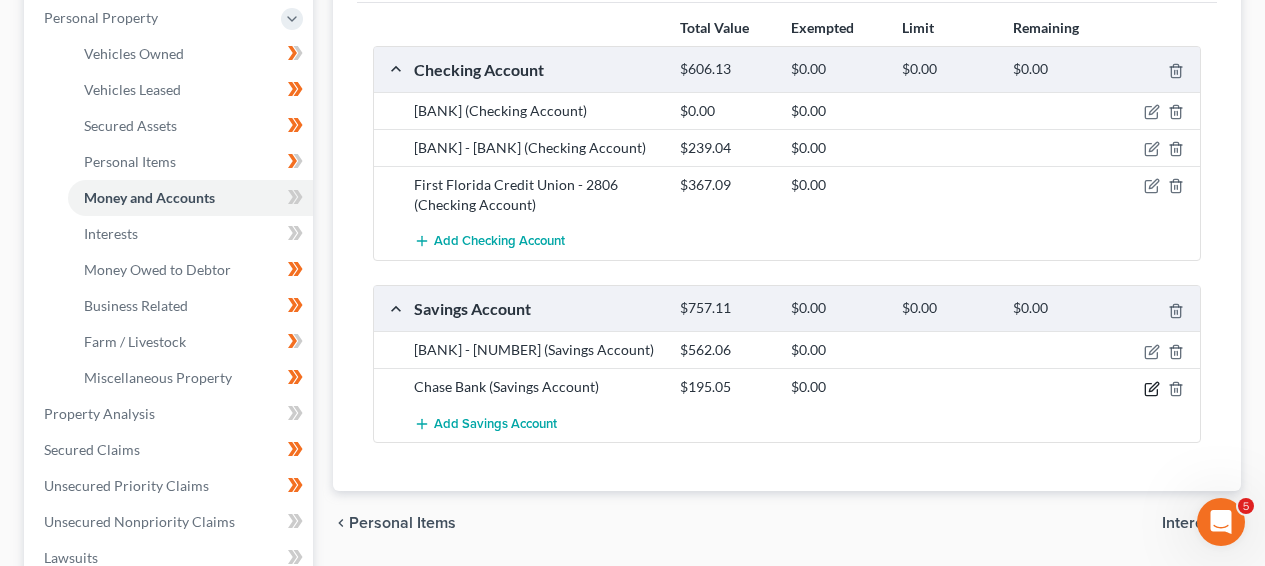 click 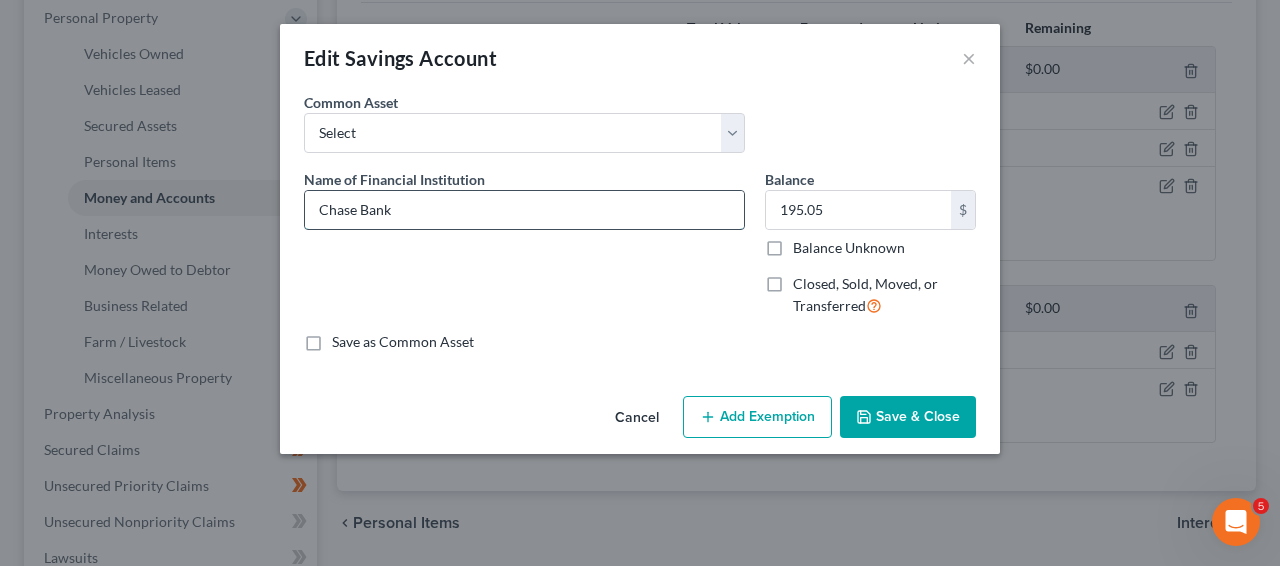 click on "Chase Bank" at bounding box center (524, 210) 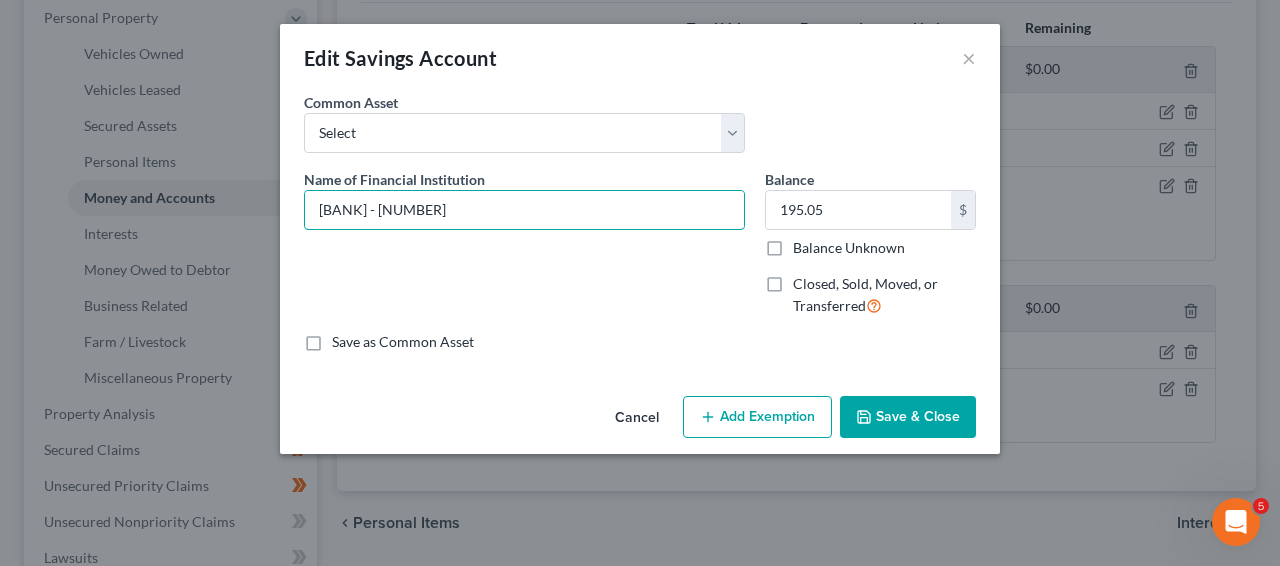 type on "[BANK] - [NUMBER]" 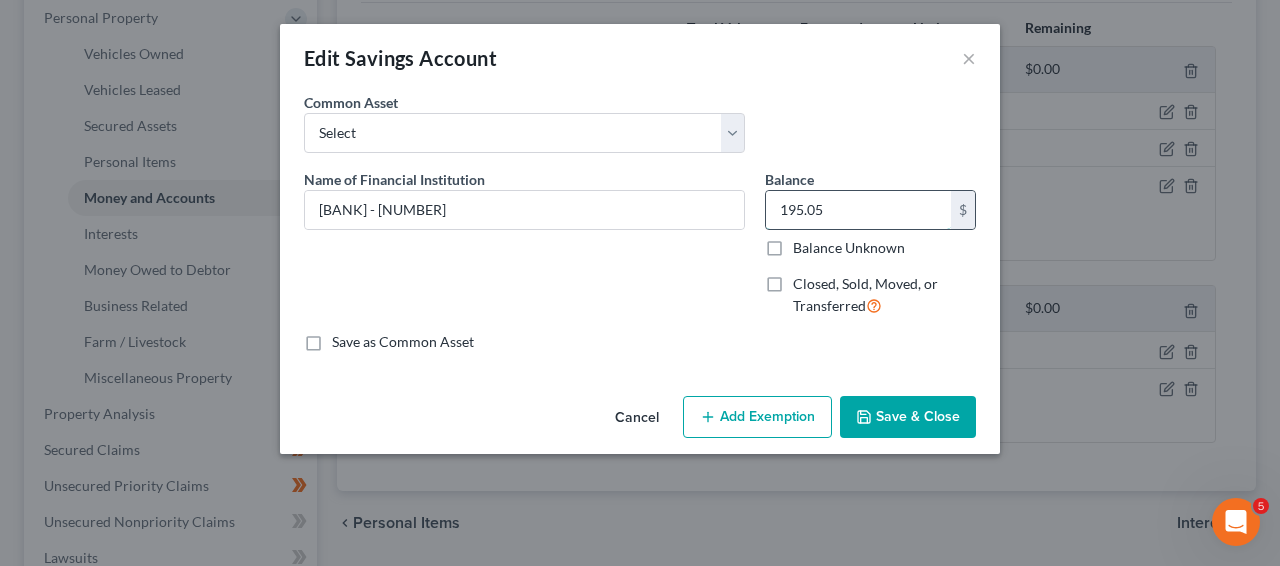 click on "195.05" at bounding box center (858, 210) 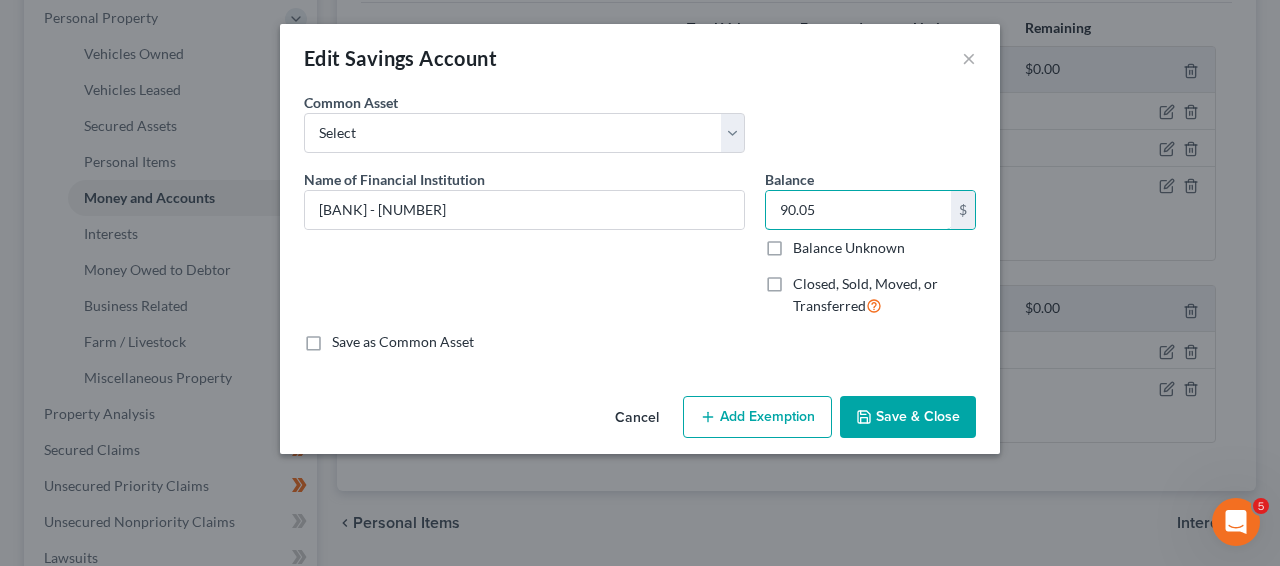 type on "90.05" 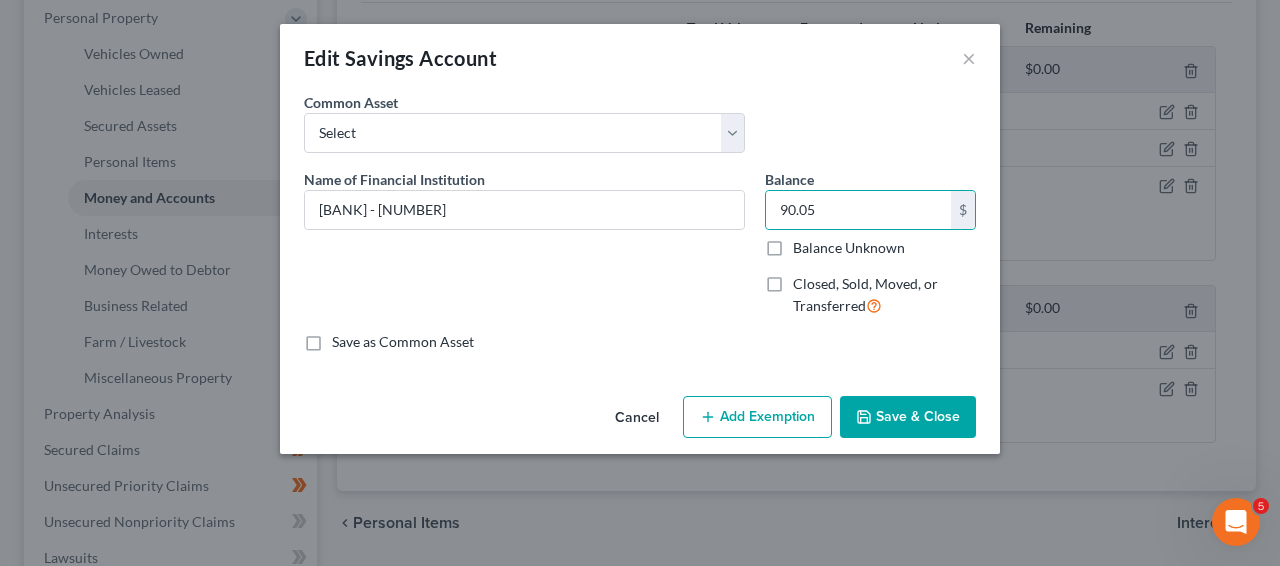 click 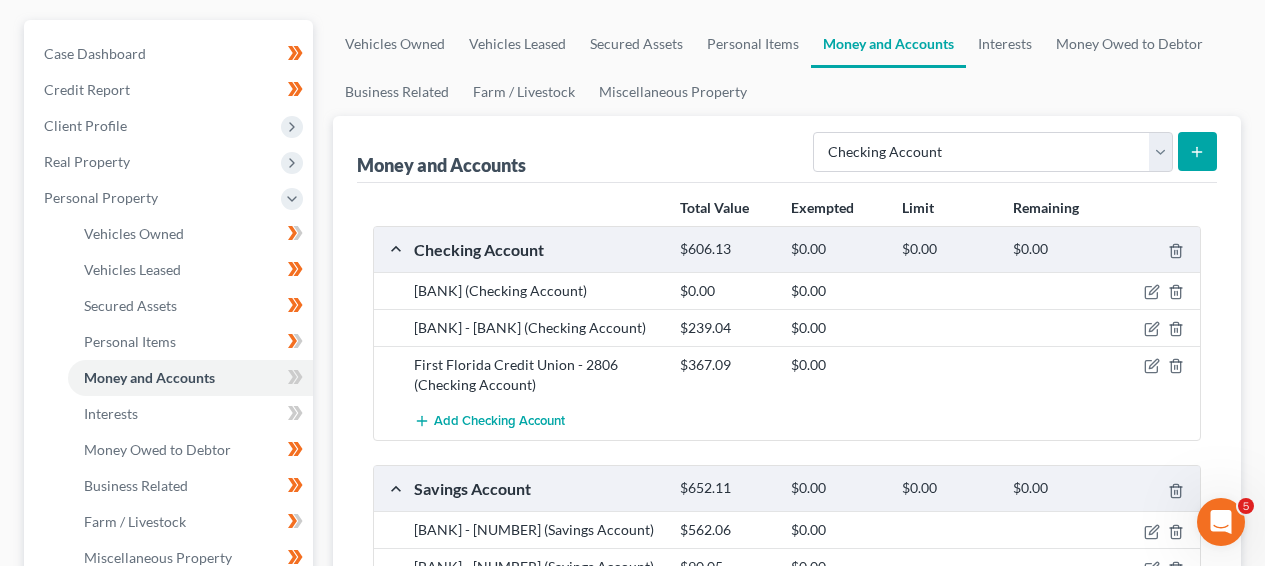 scroll, scrollTop: 147, scrollLeft: 0, axis: vertical 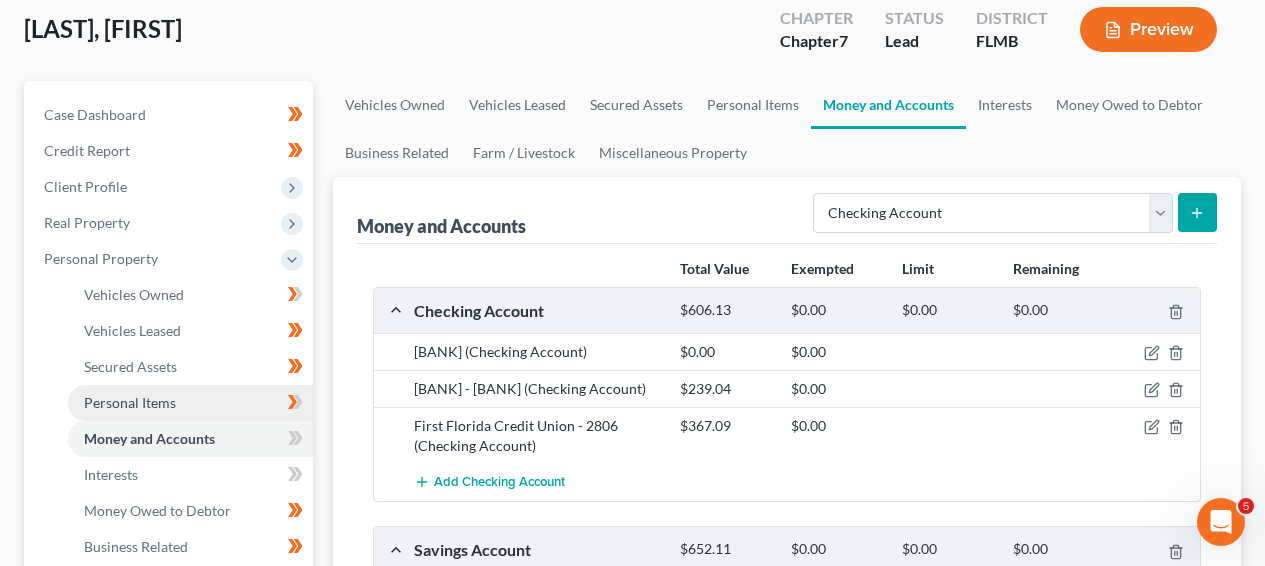 click on "Personal Items" at bounding box center [130, 402] 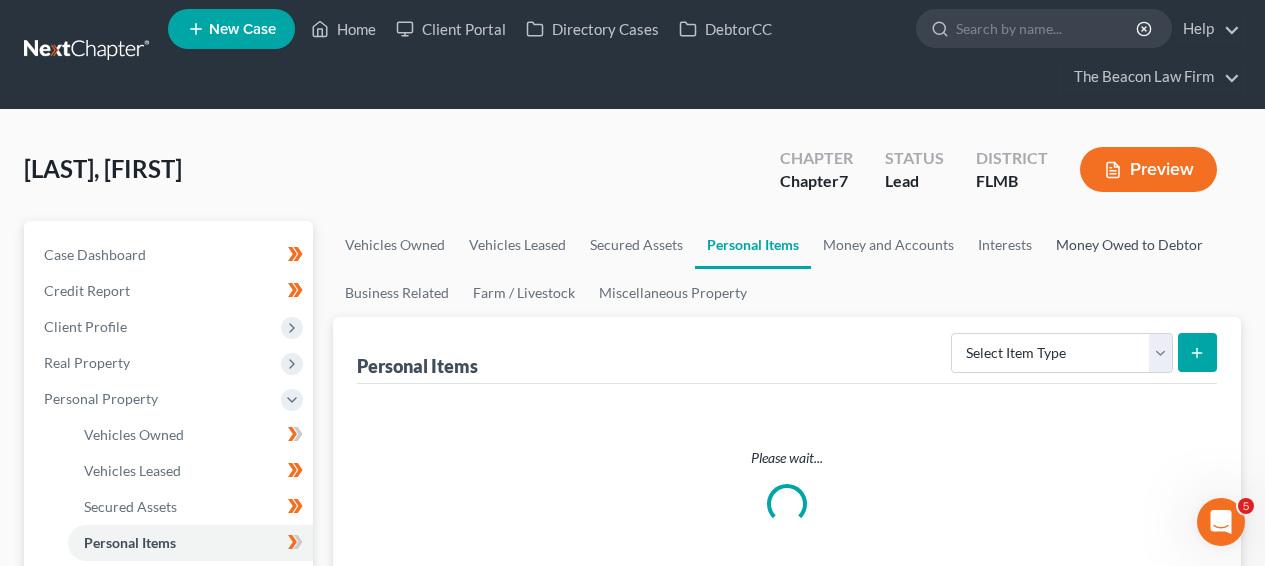 scroll, scrollTop: 0, scrollLeft: 0, axis: both 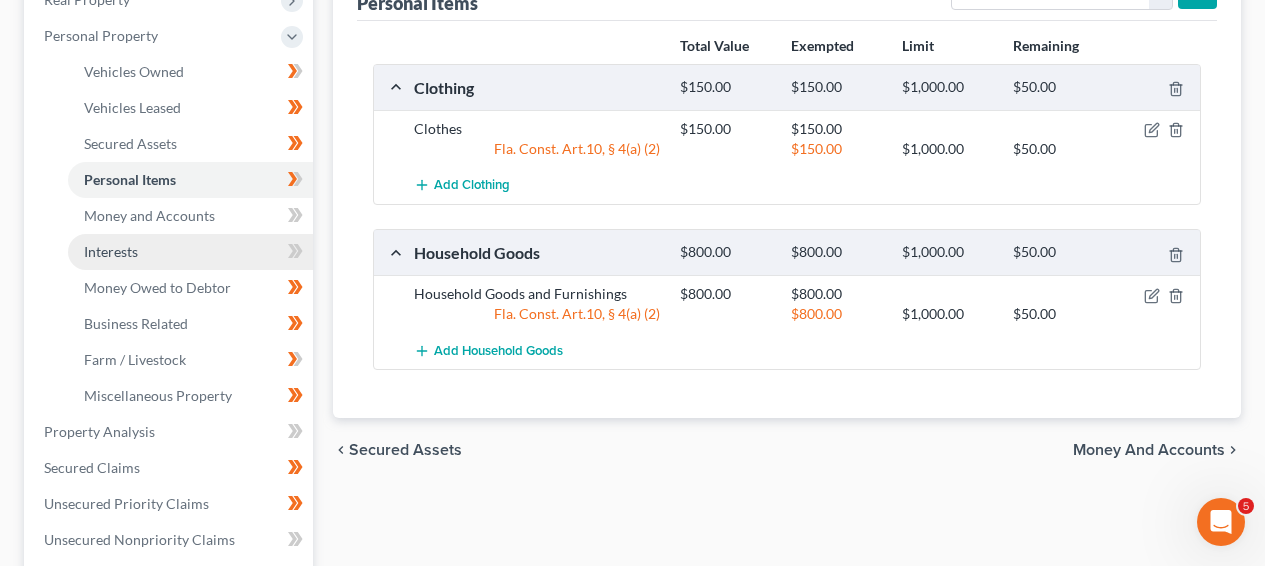 click on "Interests" at bounding box center (111, 251) 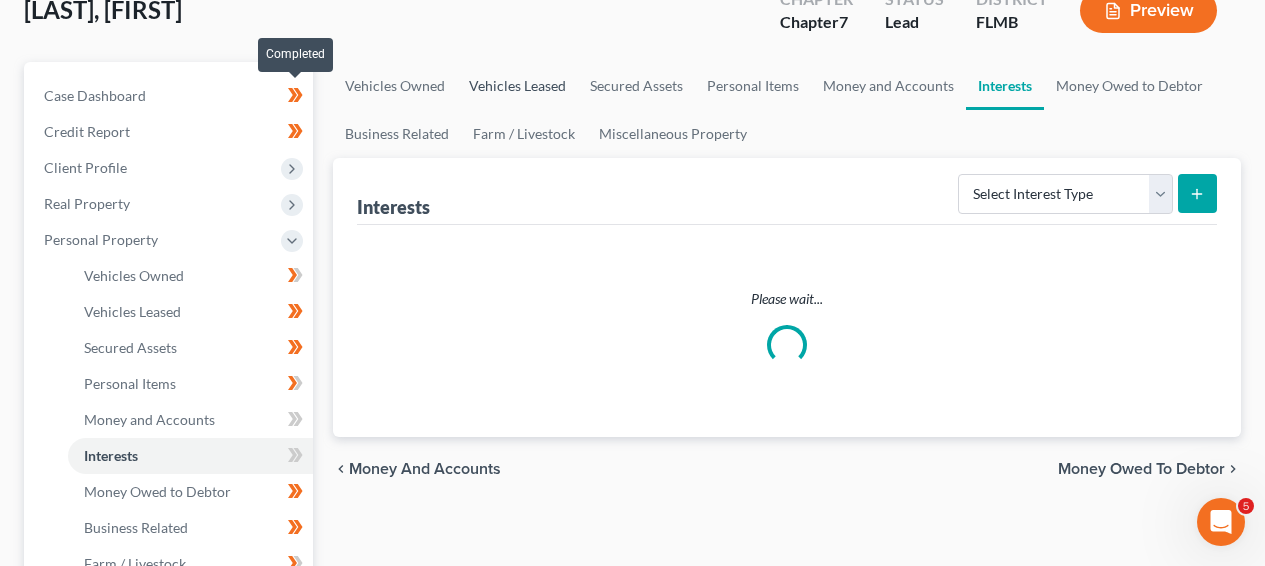 scroll, scrollTop: 0, scrollLeft: 0, axis: both 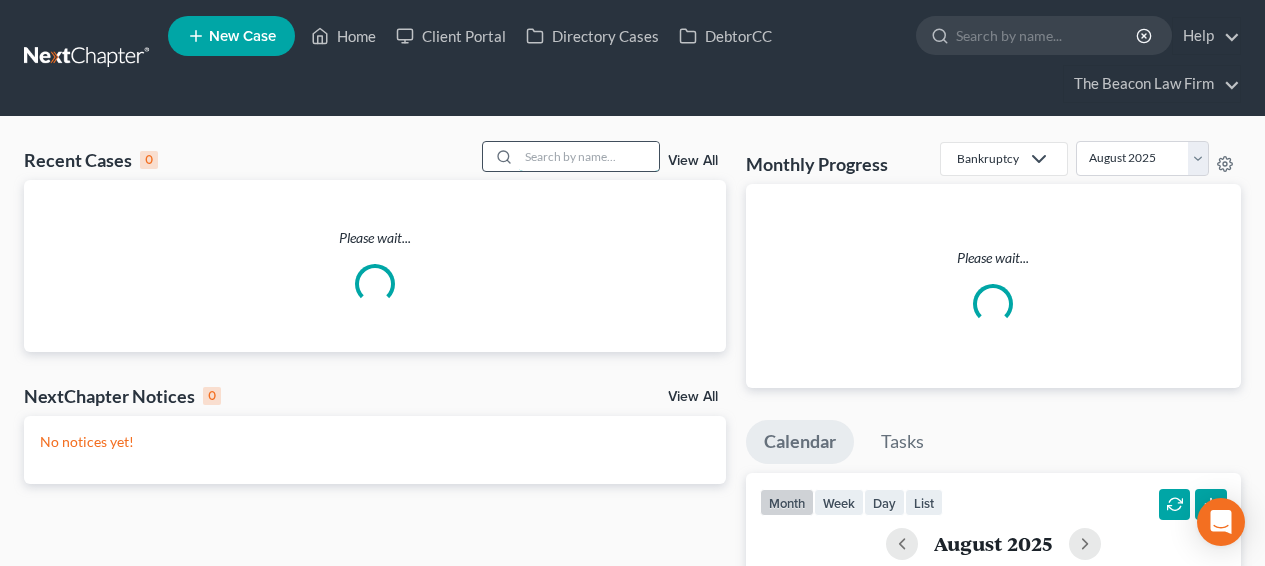 drag, startPoint x: 533, startPoint y: 167, endPoint x: 542, endPoint y: 154, distance: 15.811388 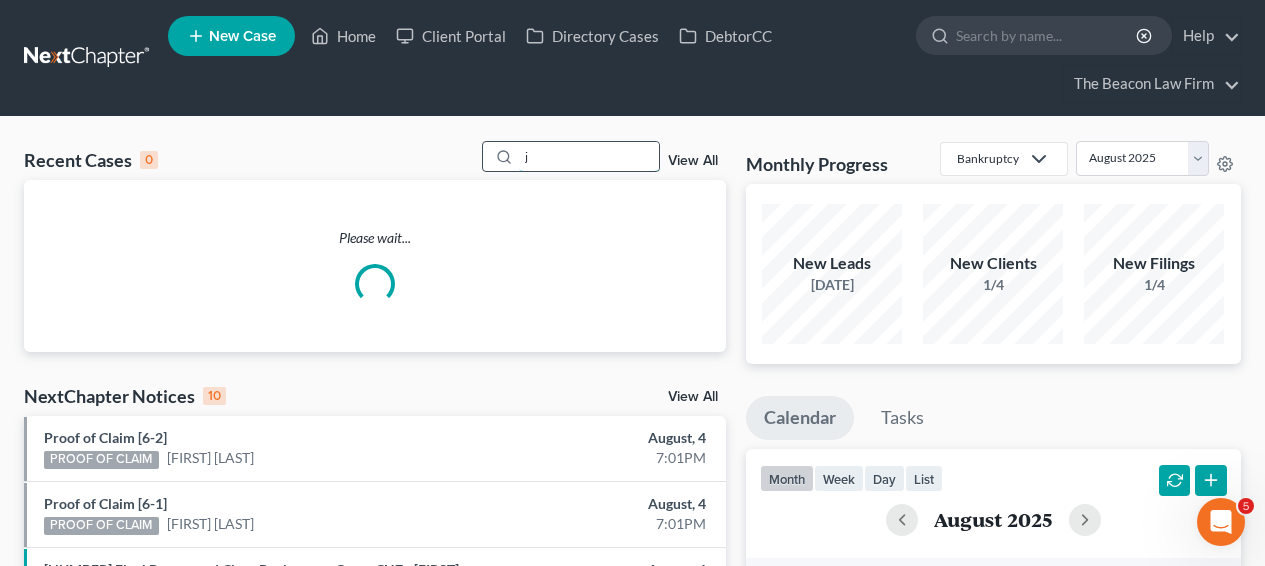 scroll, scrollTop: 0, scrollLeft: 0, axis: both 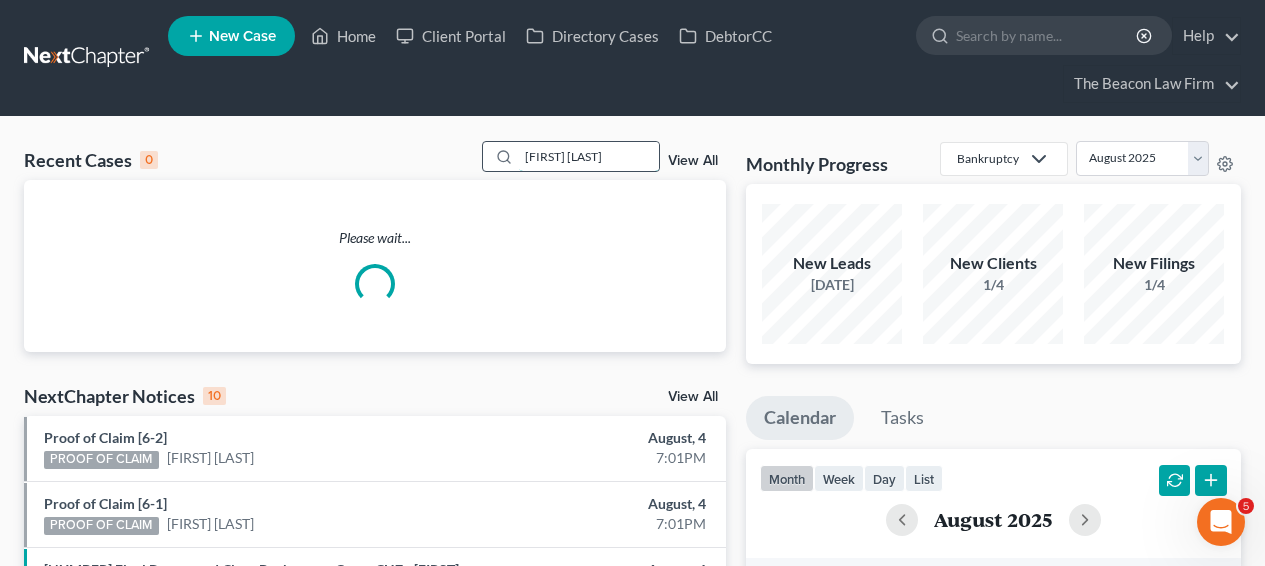 type on "[FIRST] [LAST]" 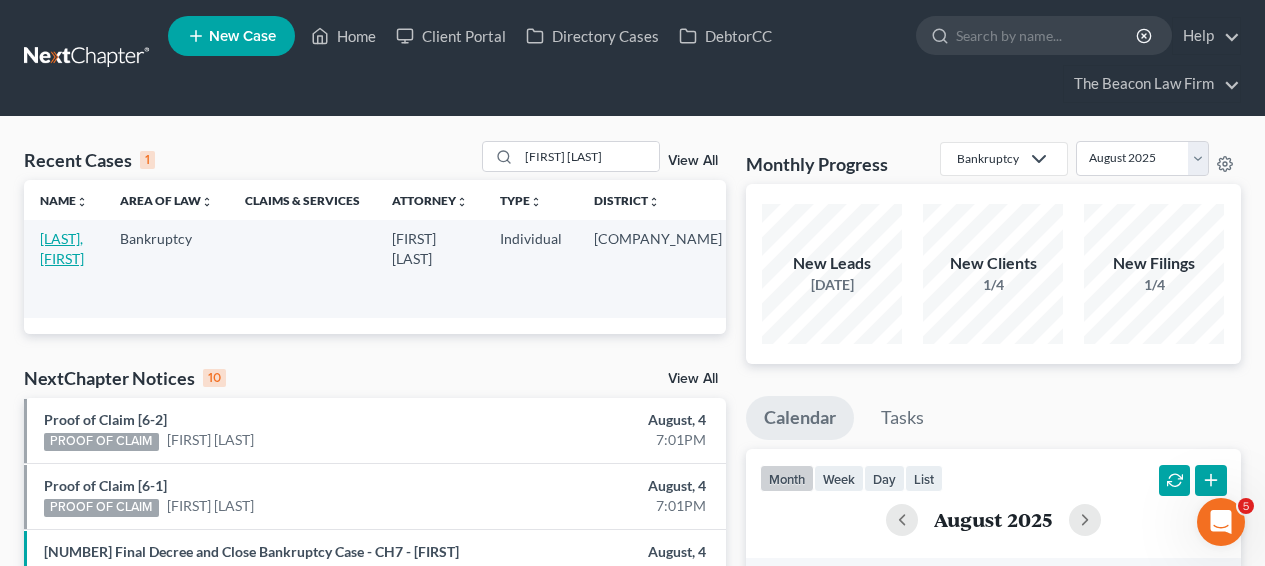 click on "[LAST], [FIRST]" at bounding box center [62, 248] 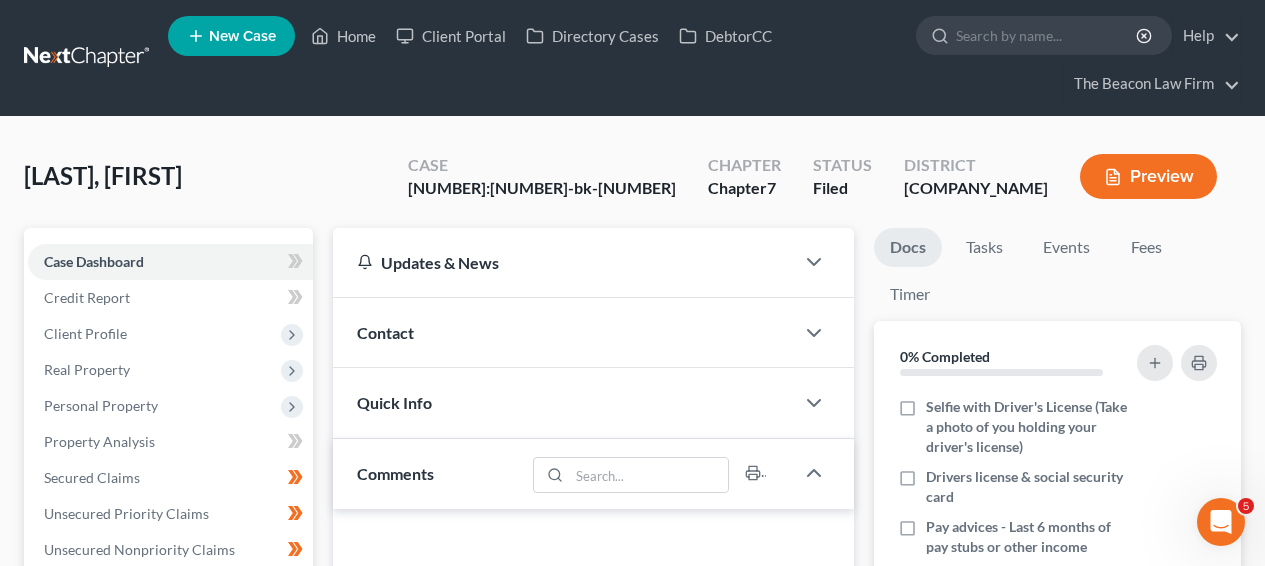 click on "2:25-bk-06313" at bounding box center [542, 188] 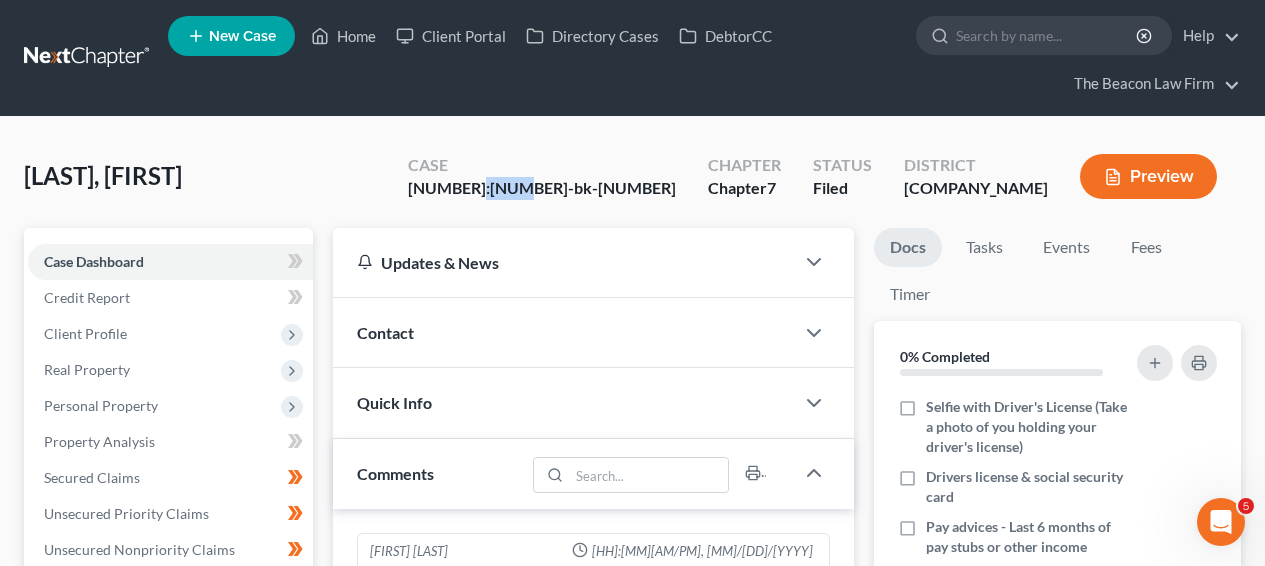 scroll, scrollTop: 626, scrollLeft: 0, axis: vertical 